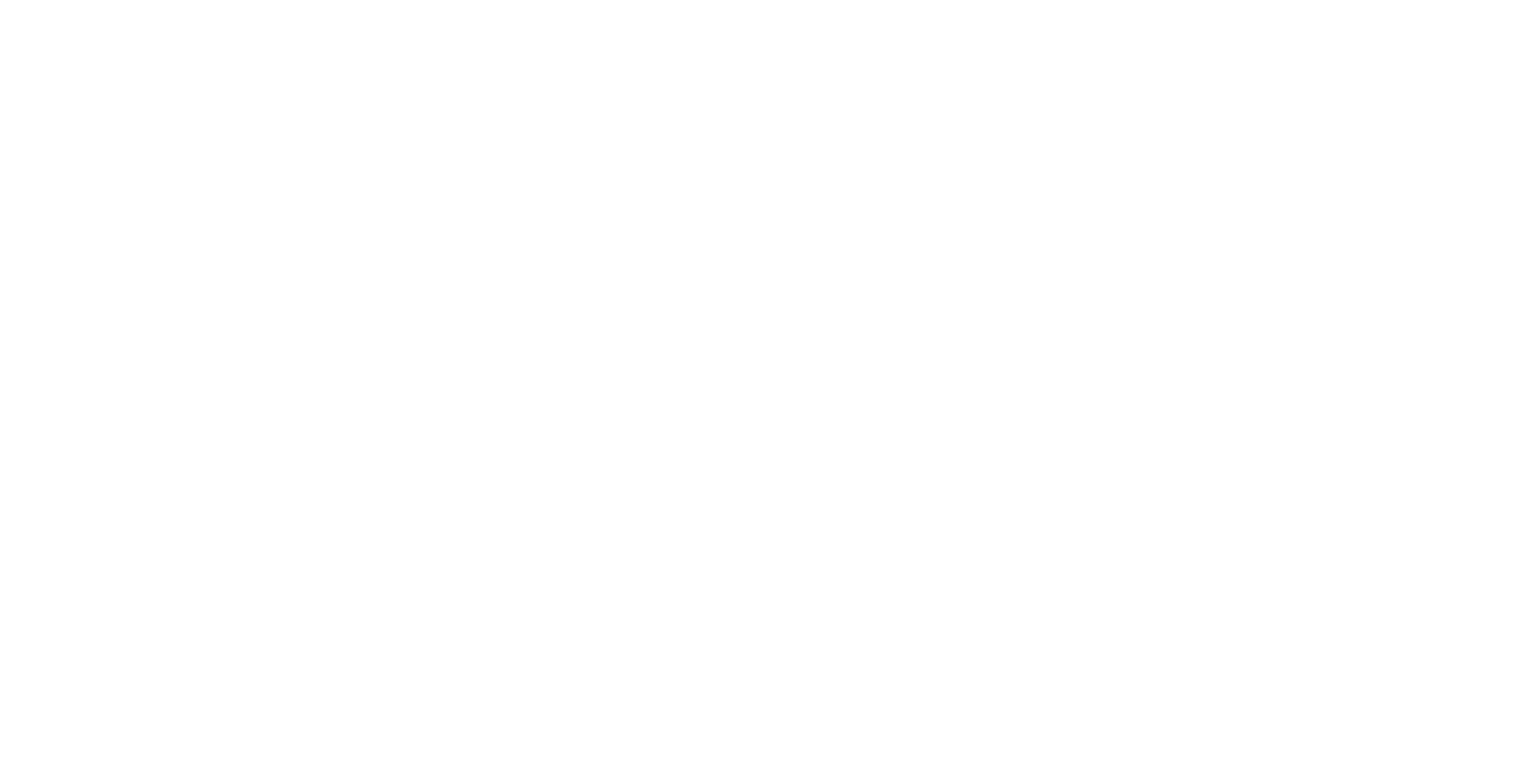 scroll, scrollTop: 0, scrollLeft: 0, axis: both 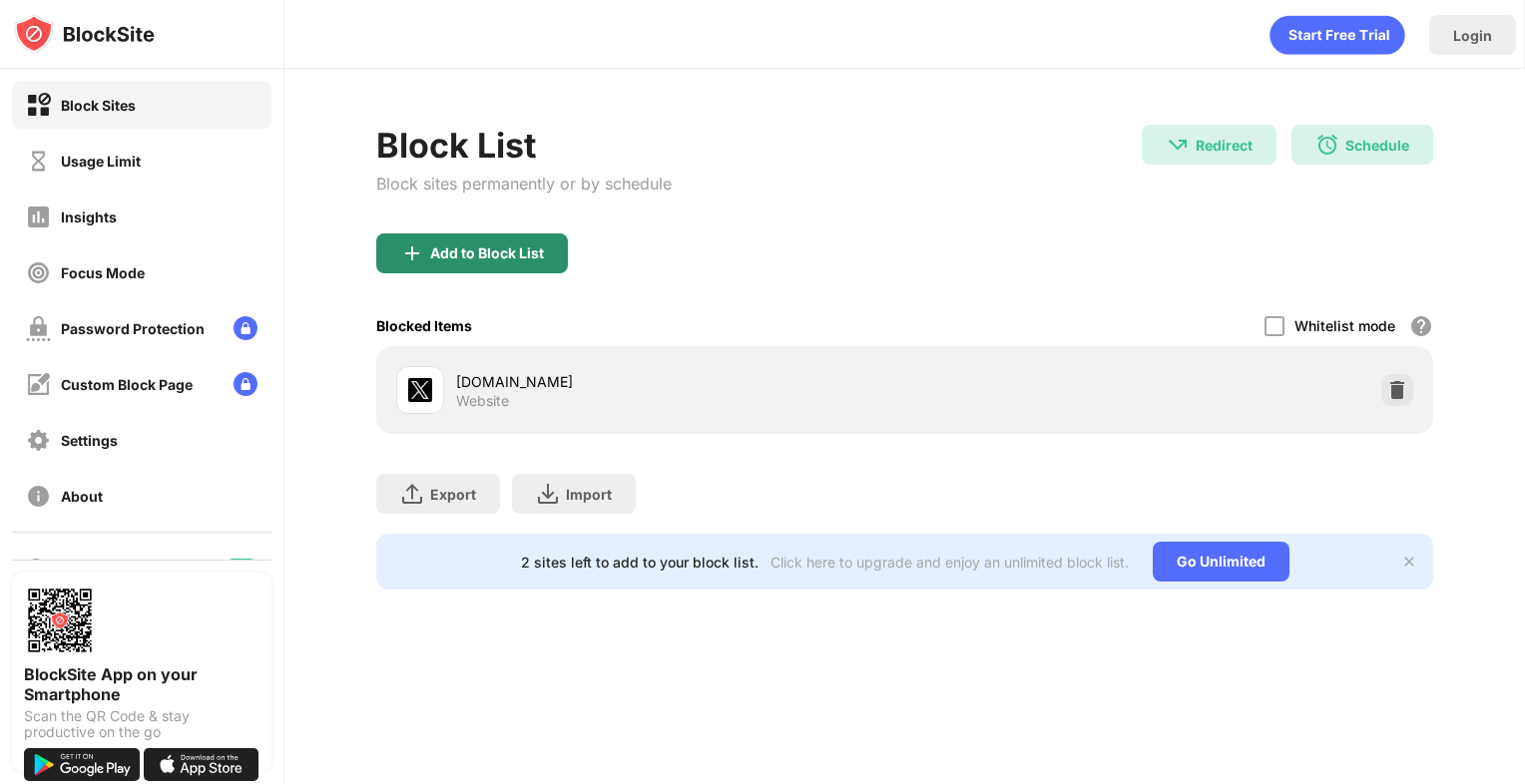 click on "Add to Block List" at bounding box center (472, 253) 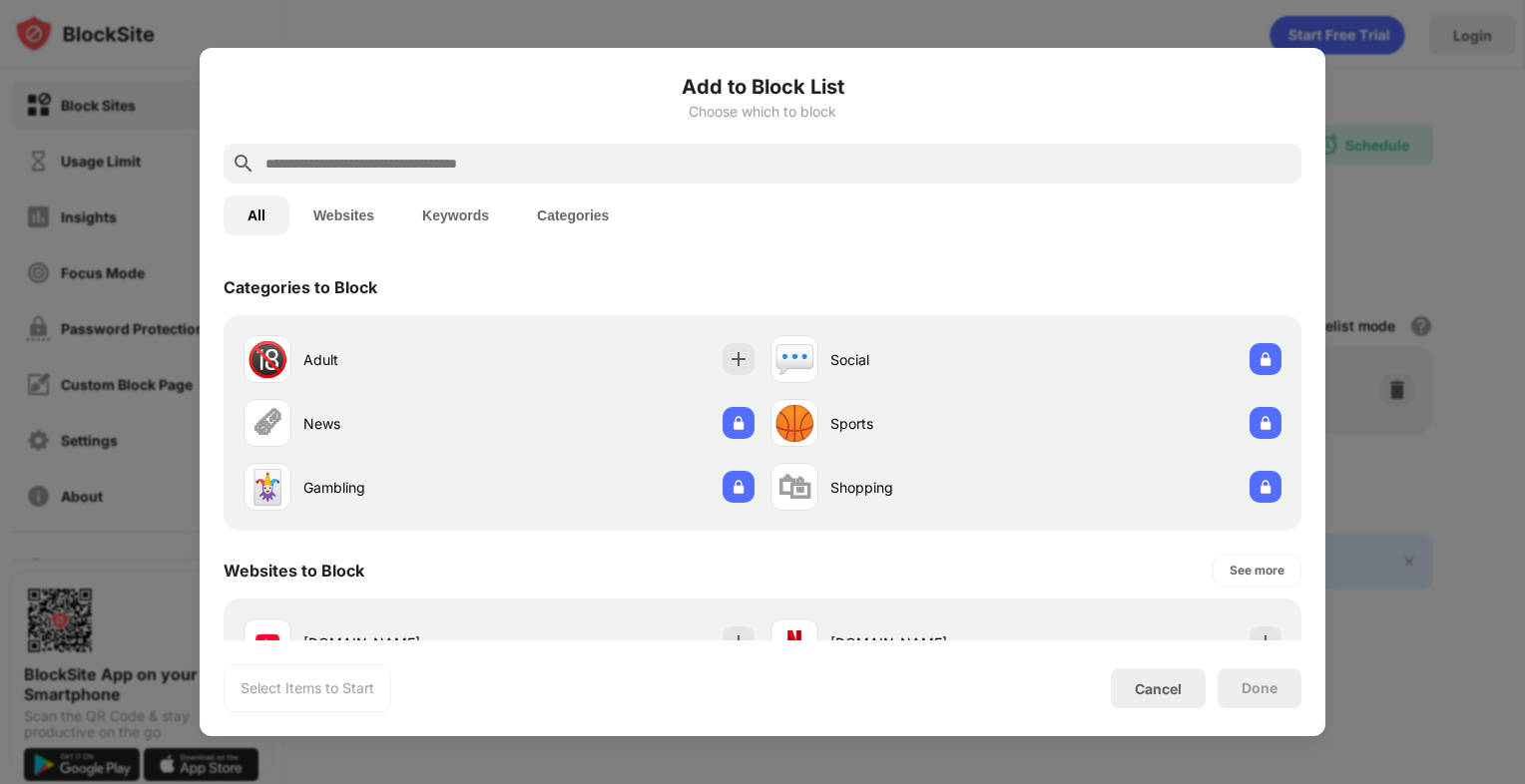 click at bounding box center (762, 392) 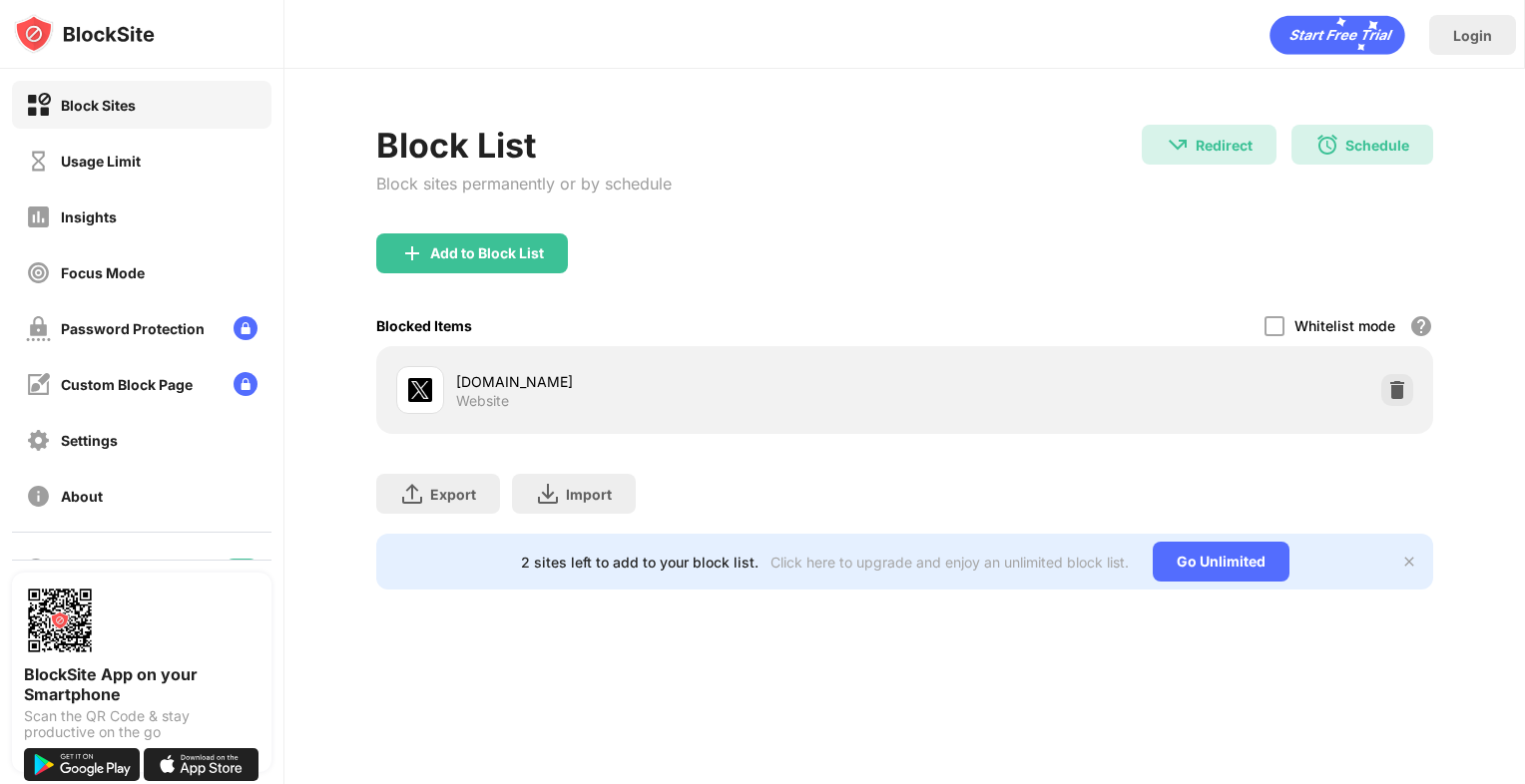click on "Login" at bounding box center [904, 30] 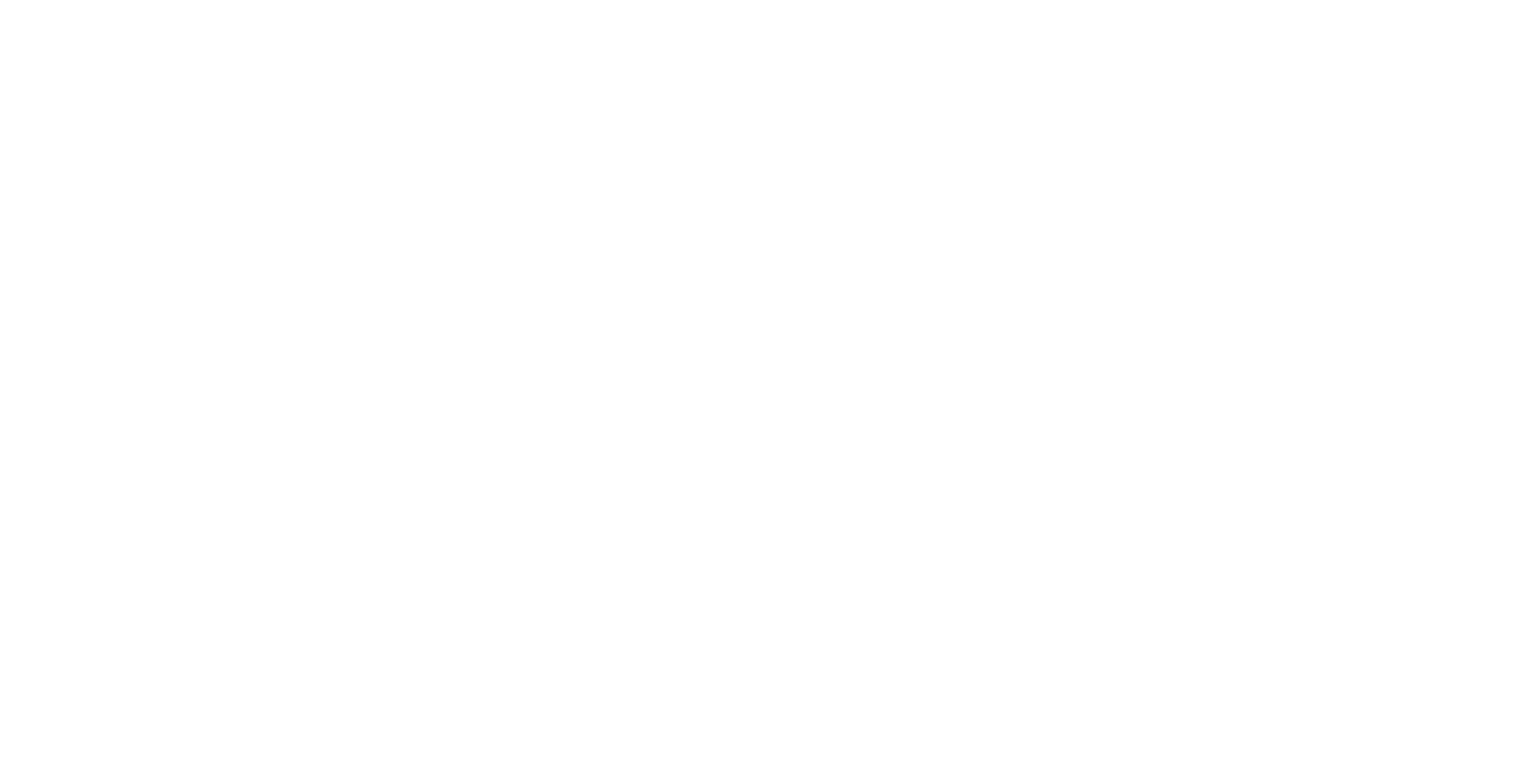 scroll, scrollTop: 0, scrollLeft: 0, axis: both 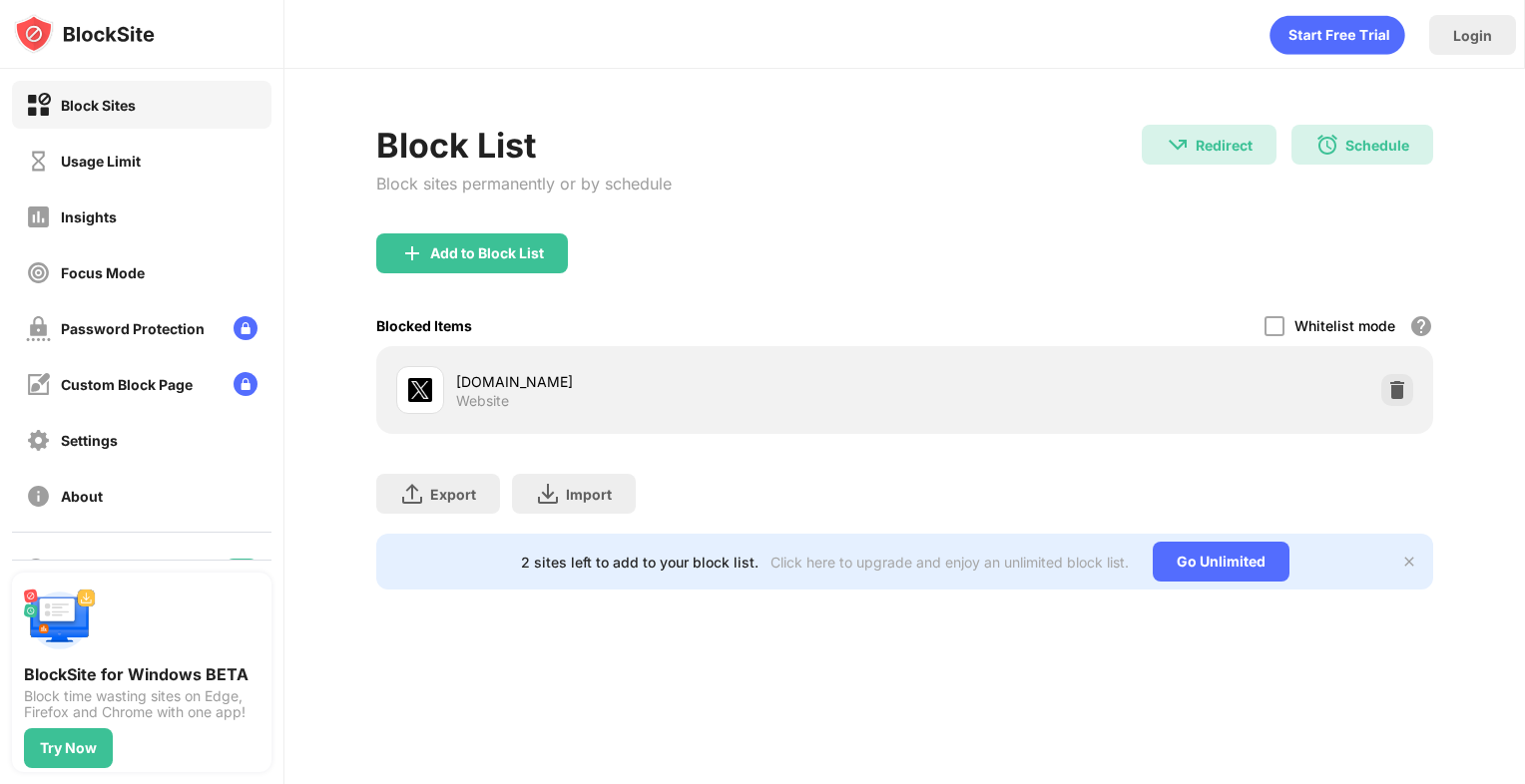 click on "Block List Block sites permanently or by schedule Redirect Redirect to [DOMAIN_NAME][URL] Schedule 07:00 to 21:59 Every Day" at bounding box center (905, 179) 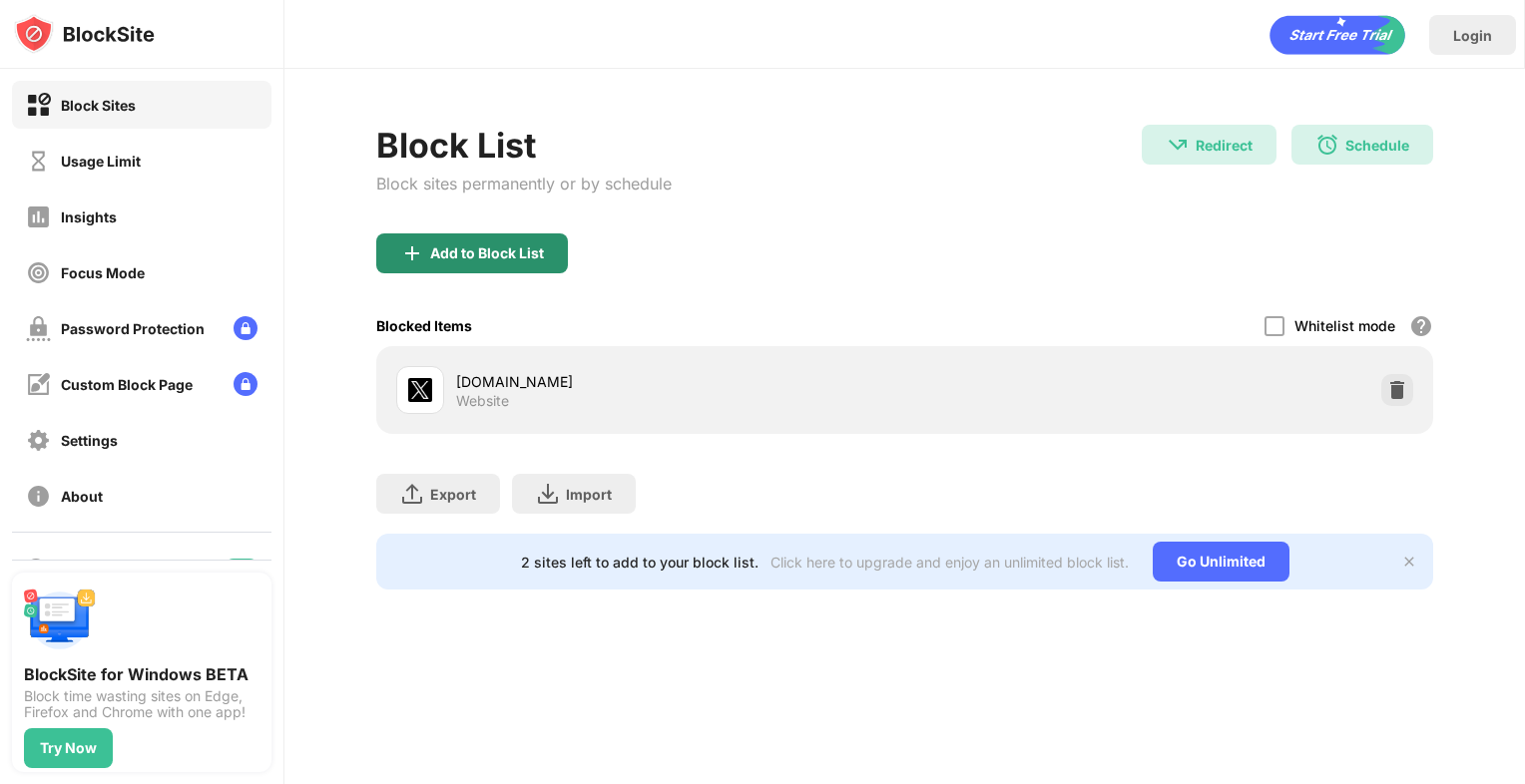 click on "Add to Block List" at bounding box center (487, 253) 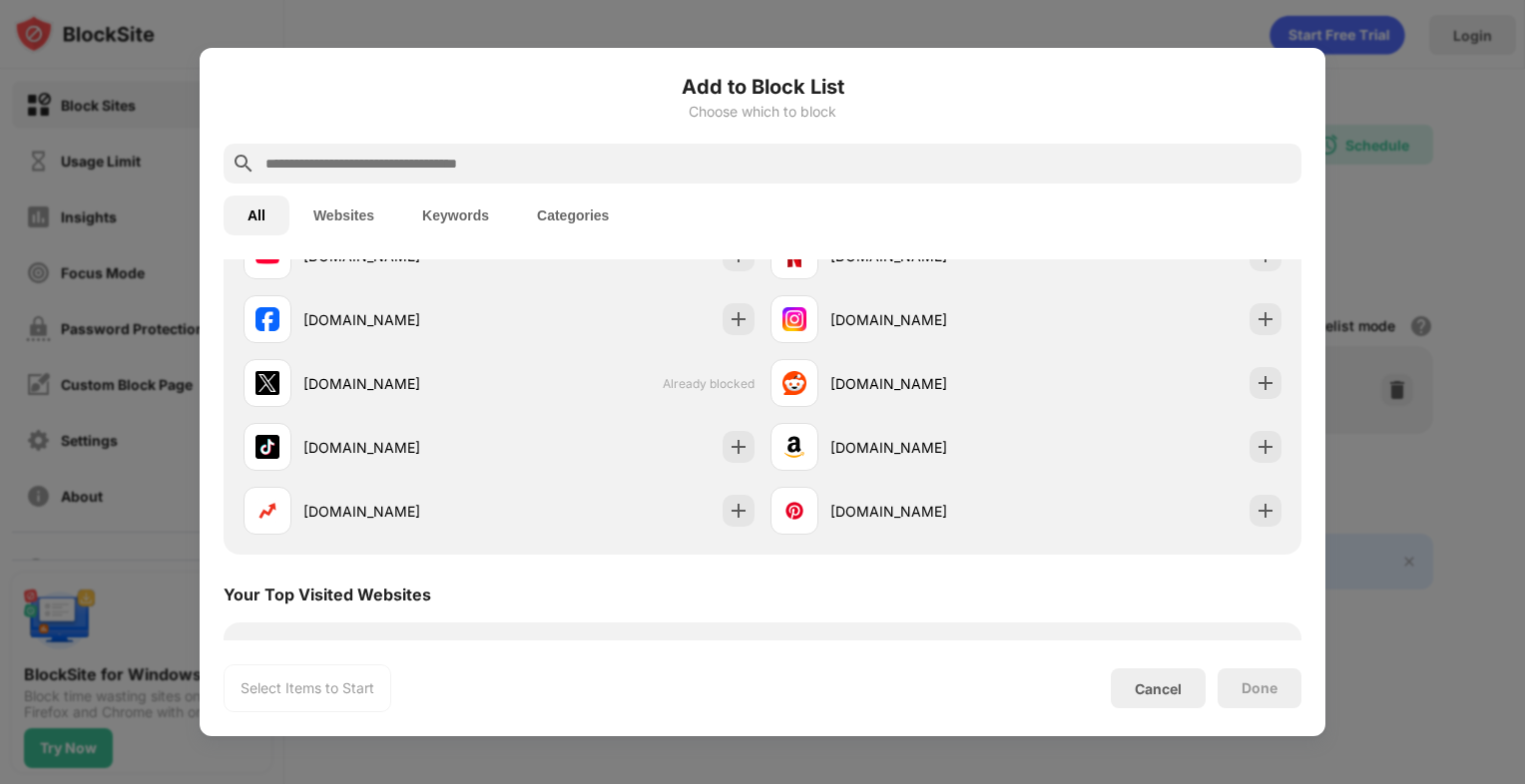 scroll, scrollTop: 389, scrollLeft: 0, axis: vertical 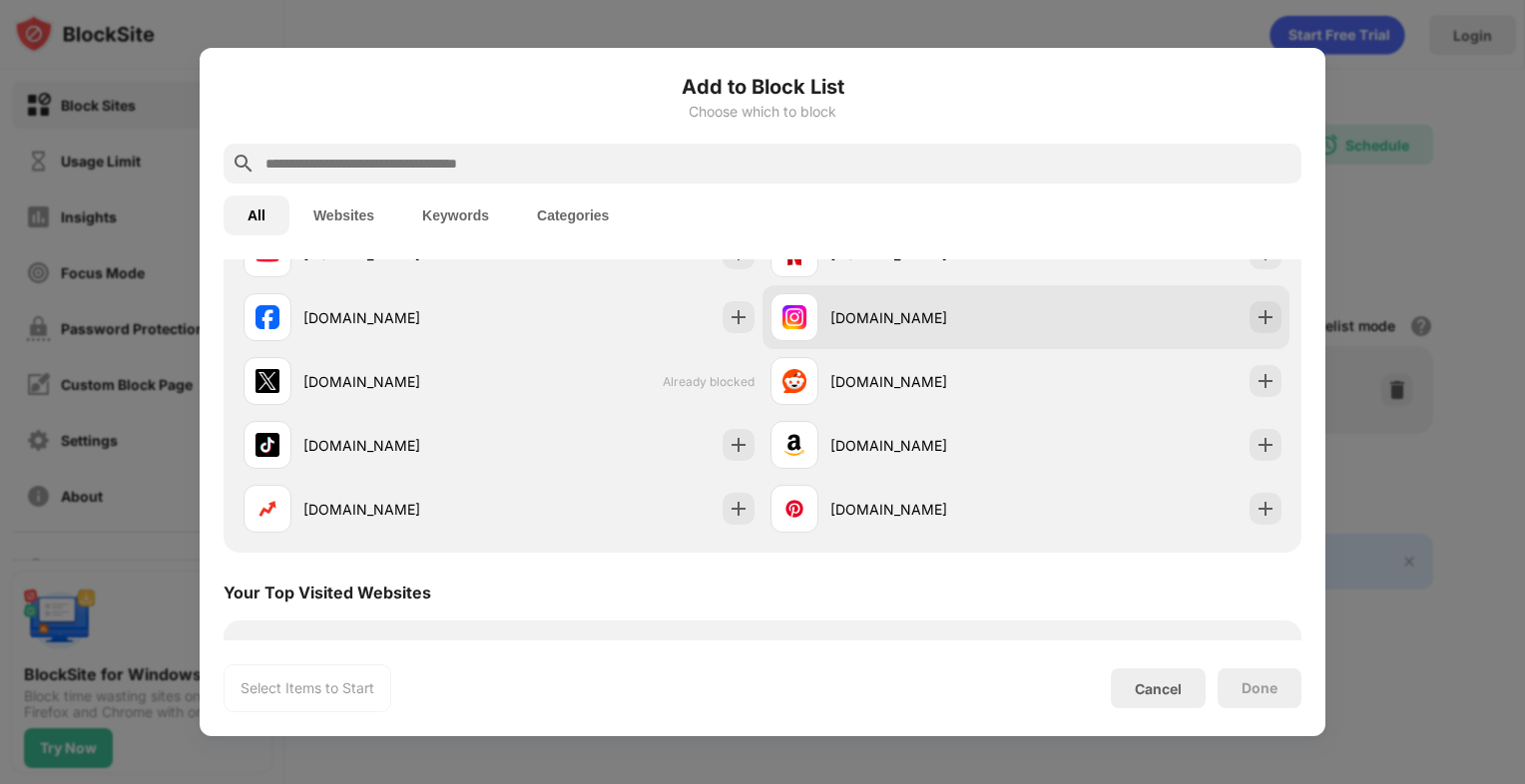 click on "[DOMAIN_NAME]" at bounding box center [898, 317] 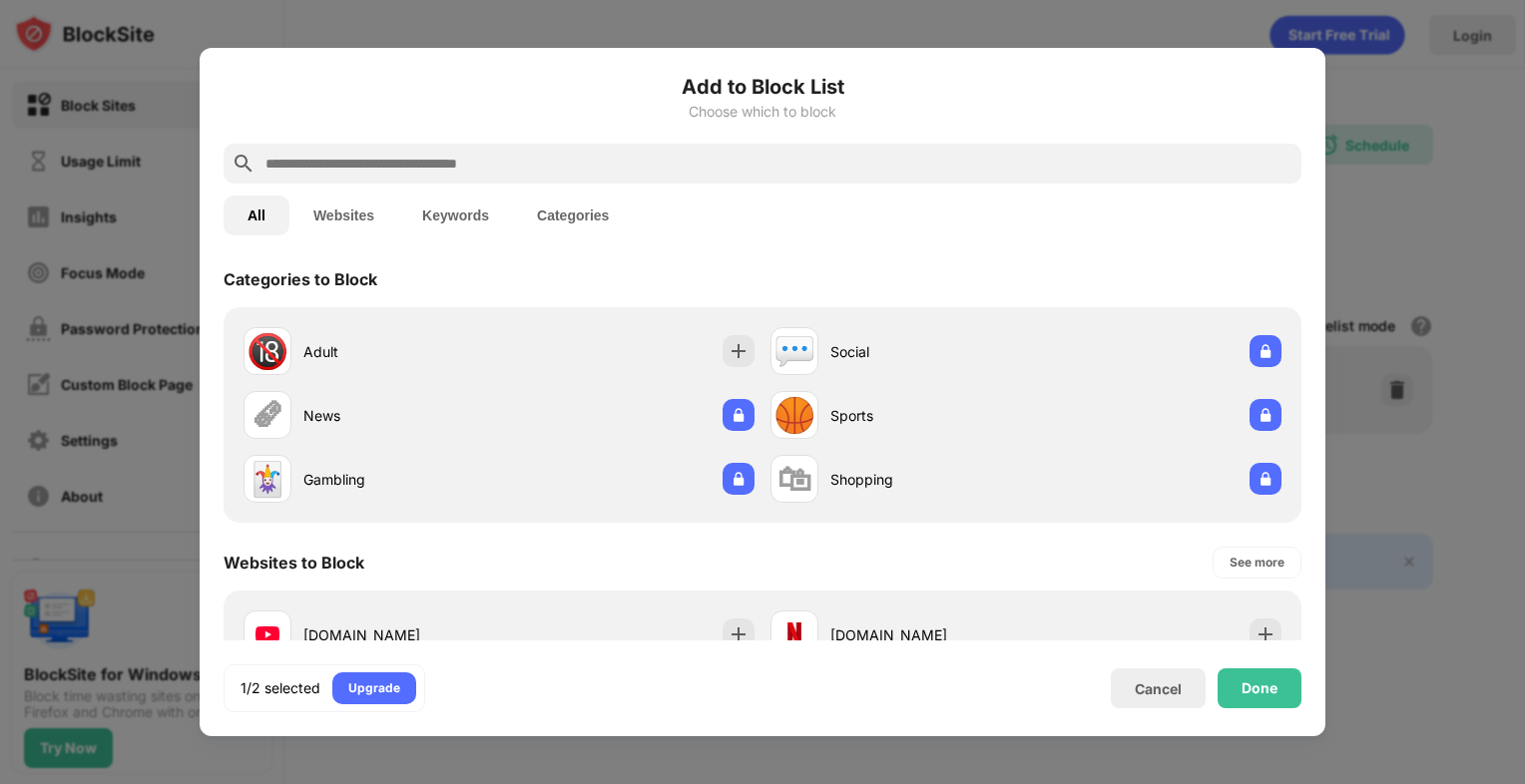 scroll, scrollTop: 7, scrollLeft: 0, axis: vertical 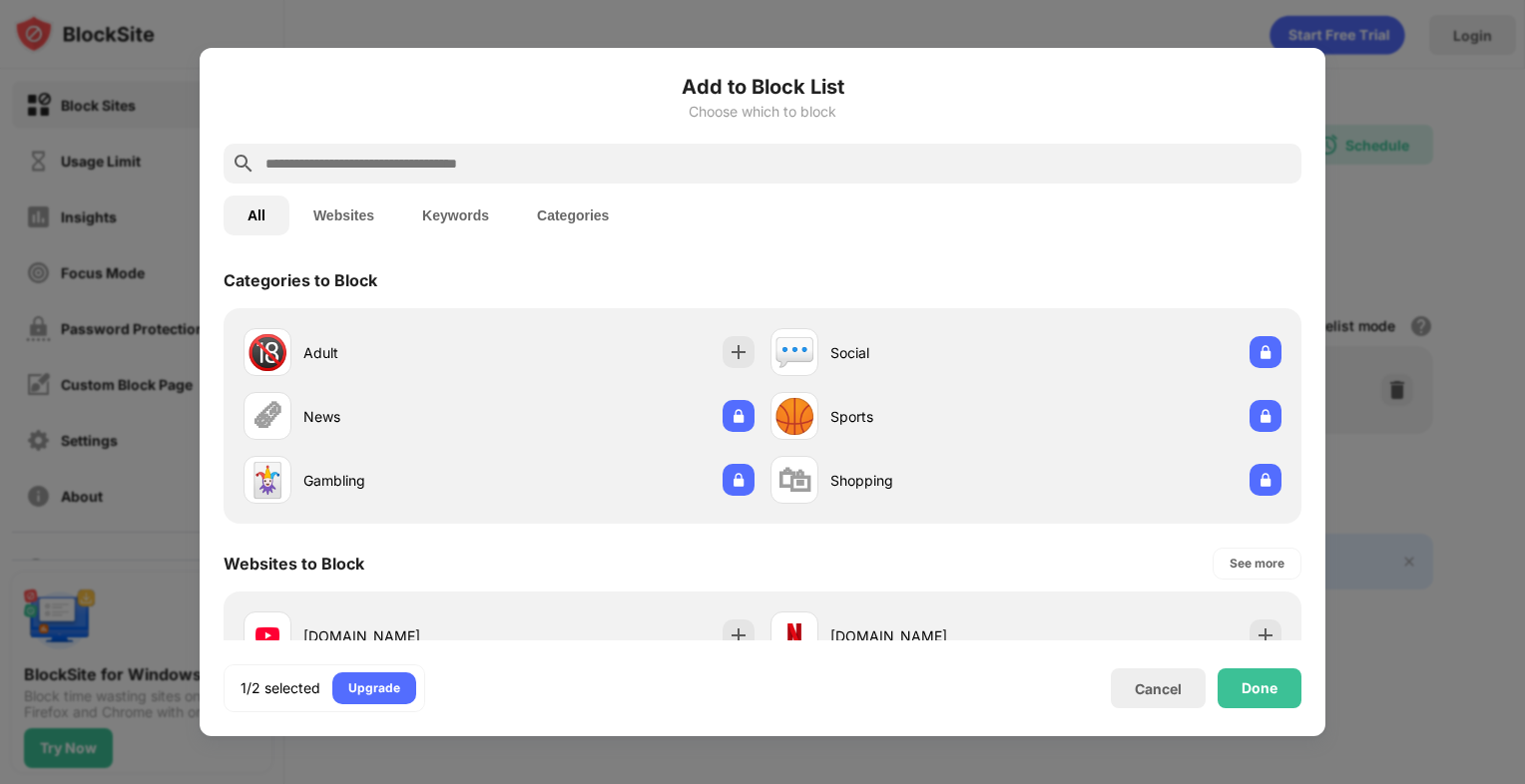 click at bounding box center (778, 164) 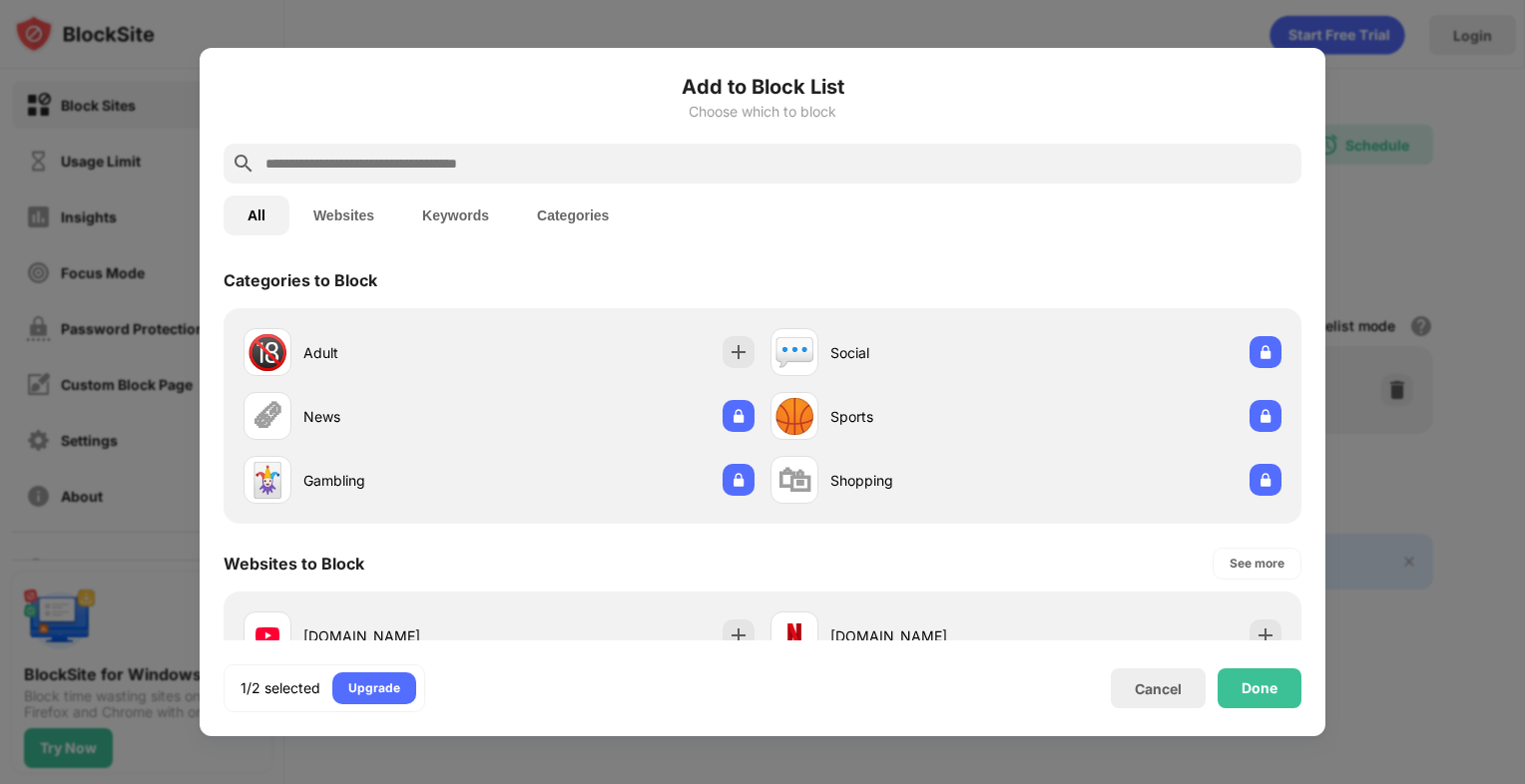 paste on "**********" 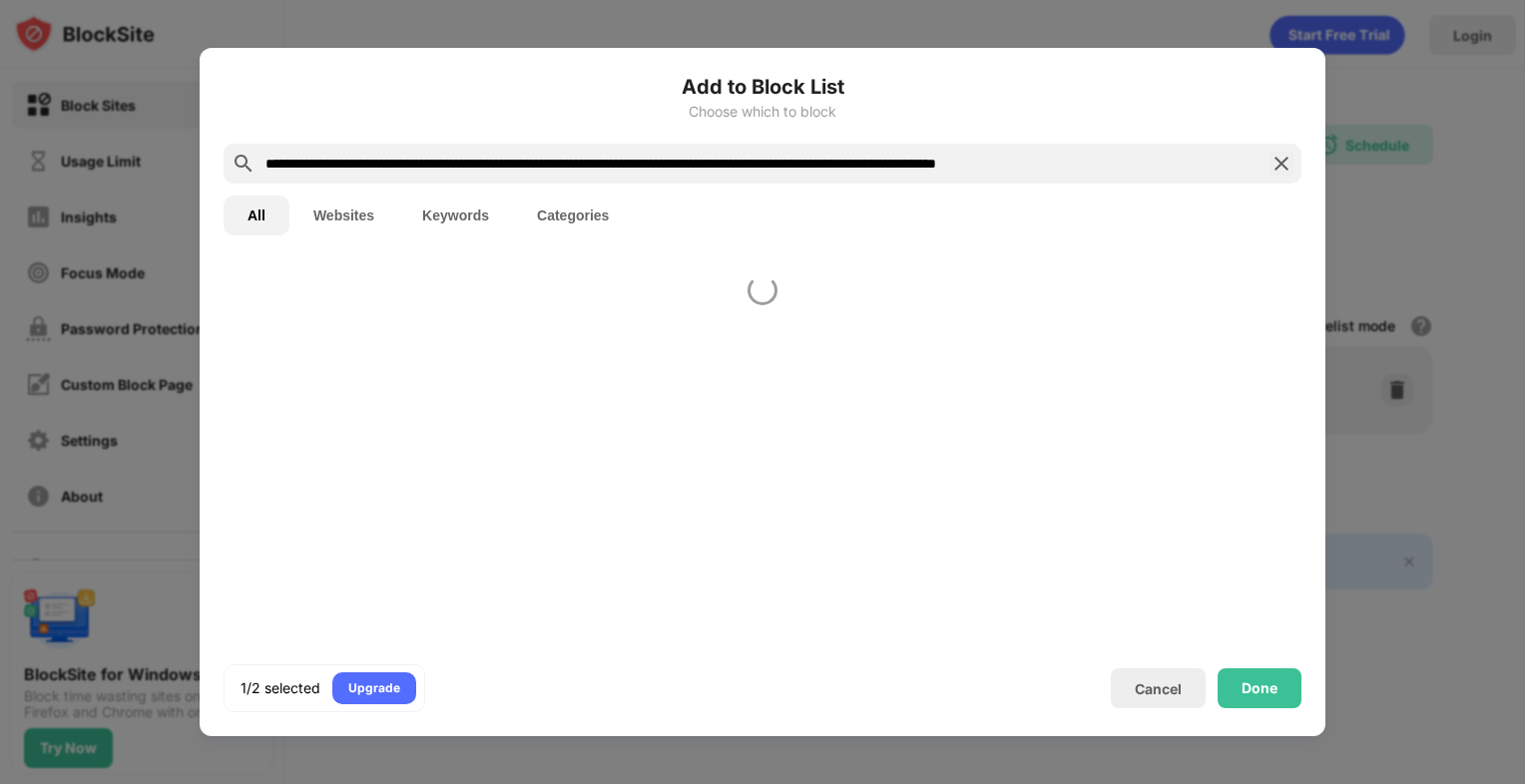scroll, scrollTop: 0, scrollLeft: 0, axis: both 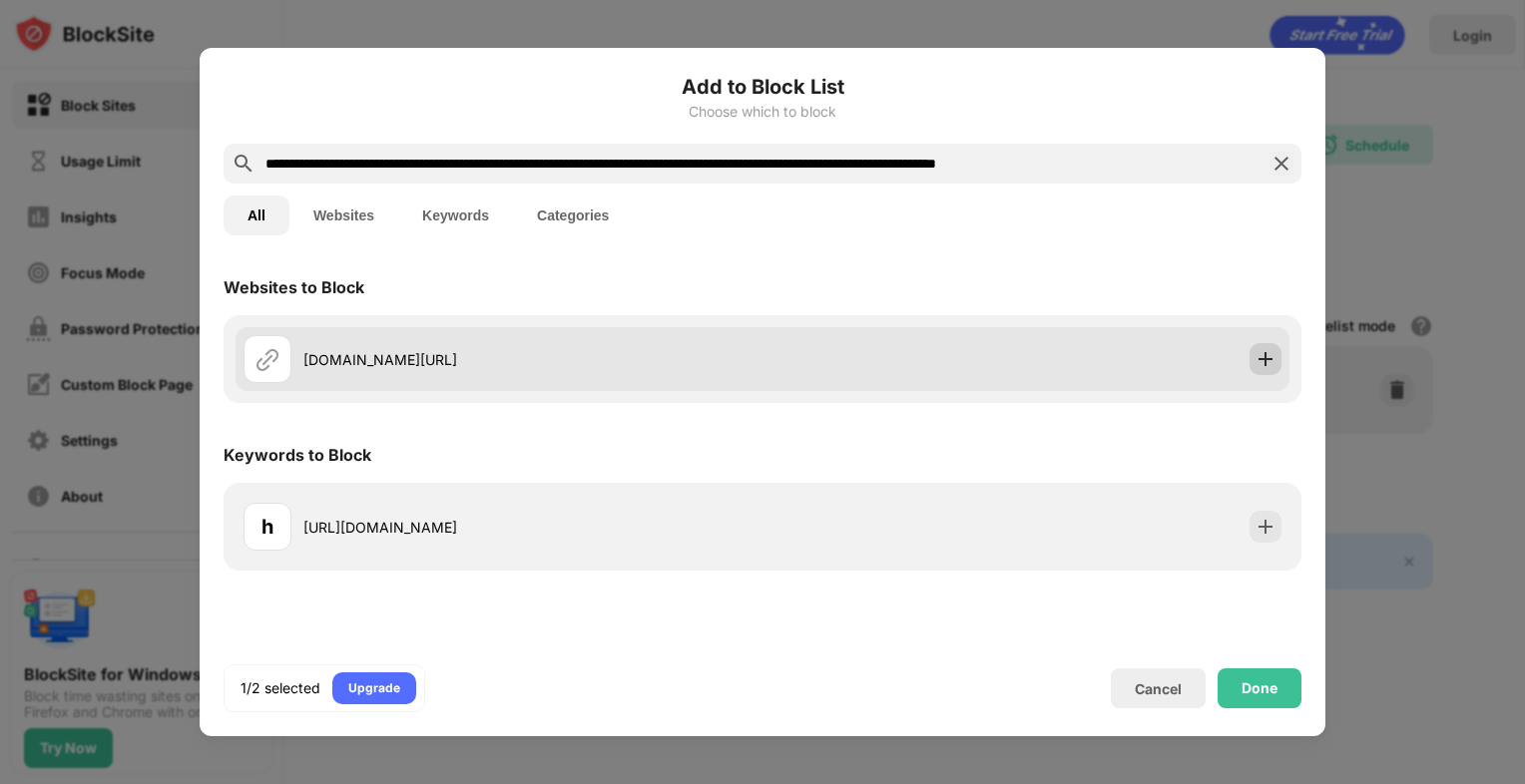 type on "**********" 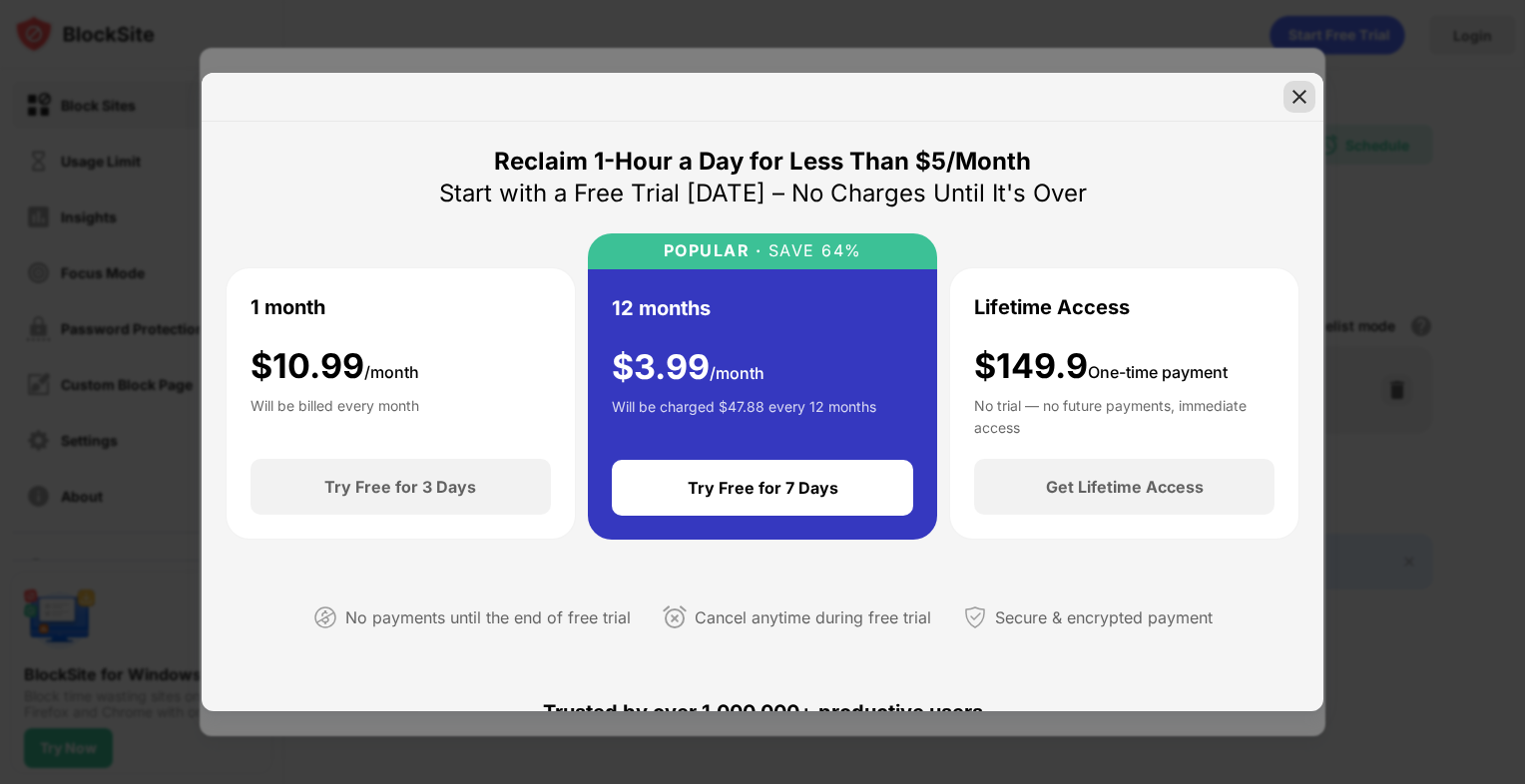 click at bounding box center (1299, 97) 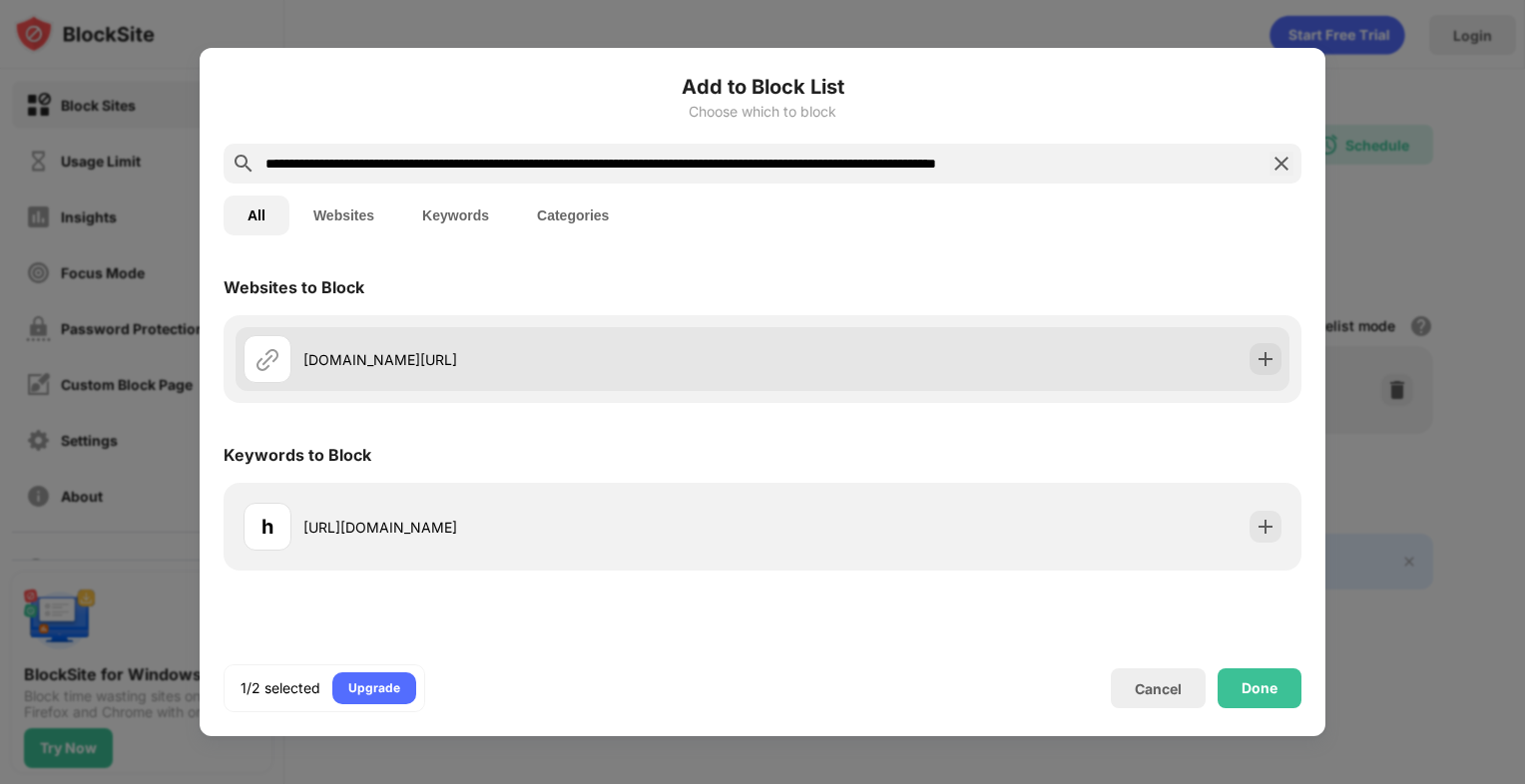 click on "[DOMAIN_NAME][URL]" at bounding box center (533, 359) 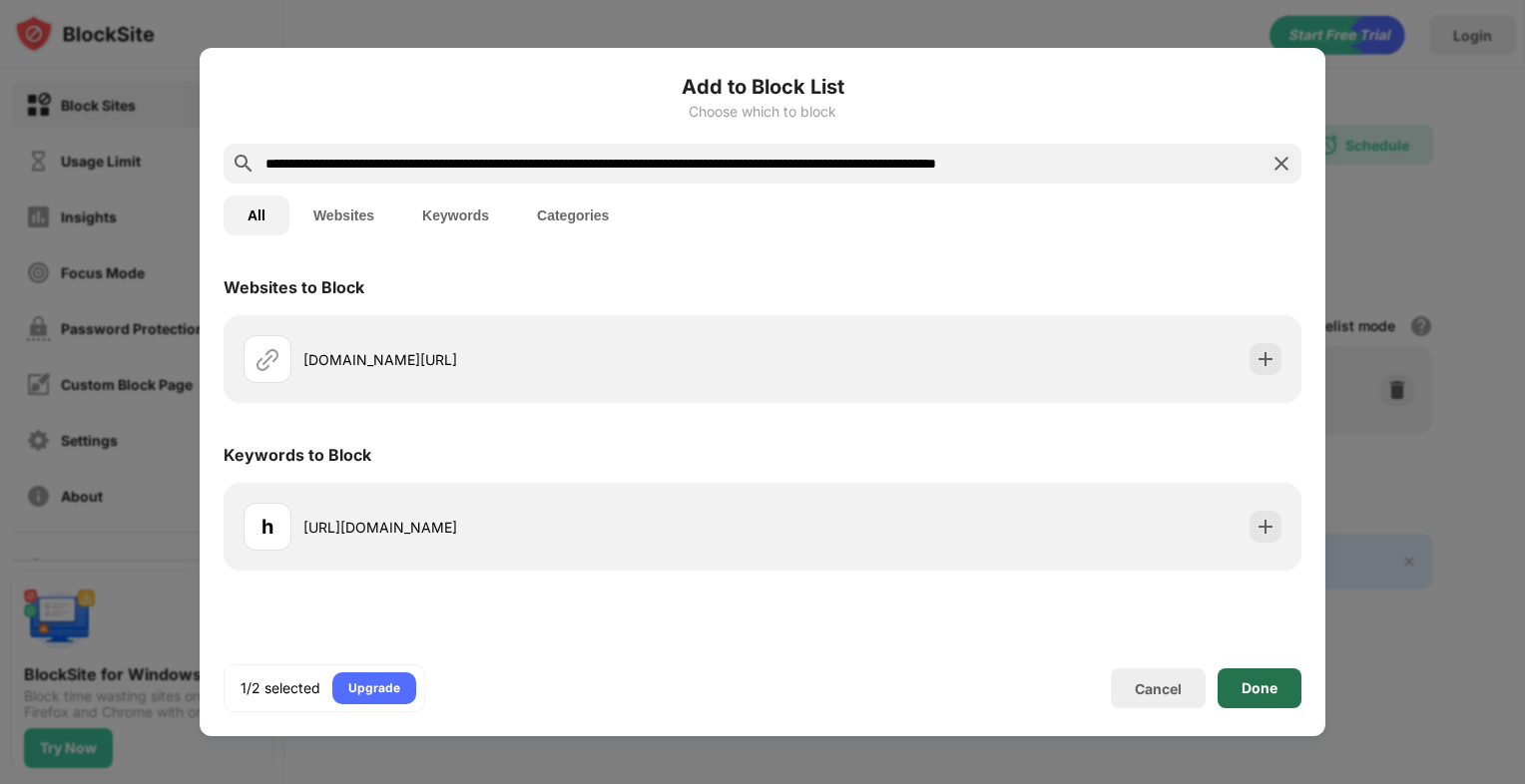 click on "Done" at bounding box center [1260, 688] 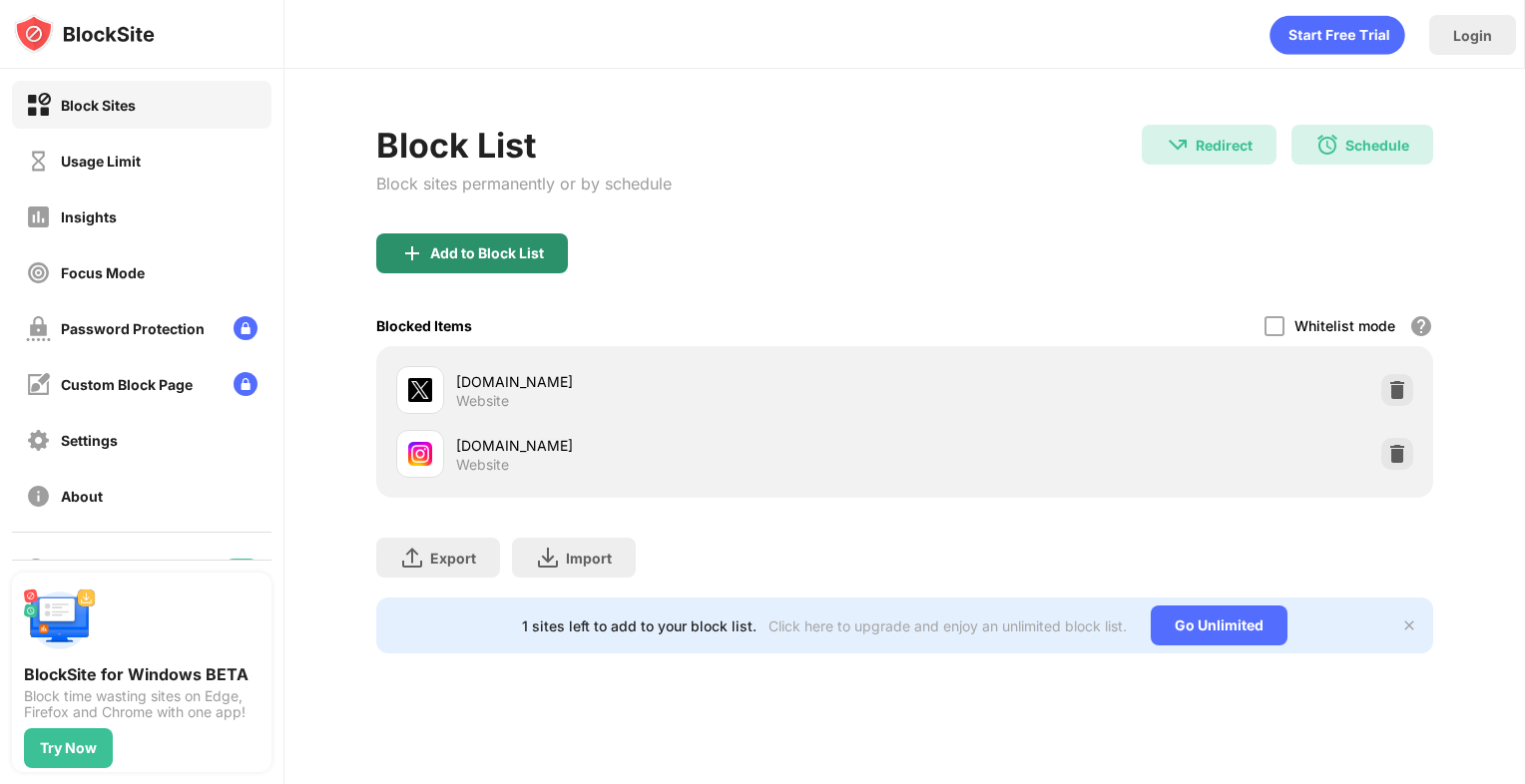 click on "Add to Block List" at bounding box center (487, 253) 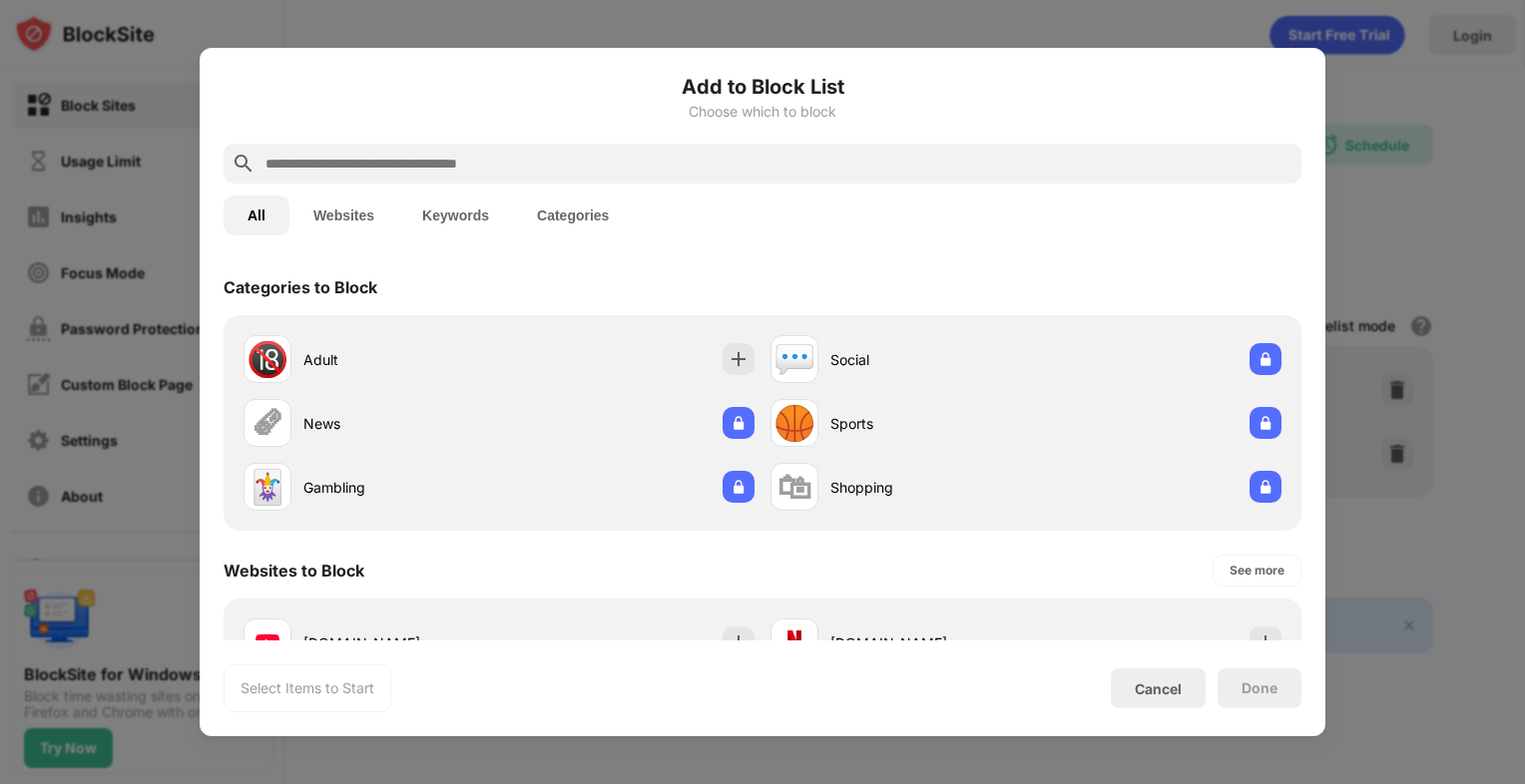 click at bounding box center [778, 164] 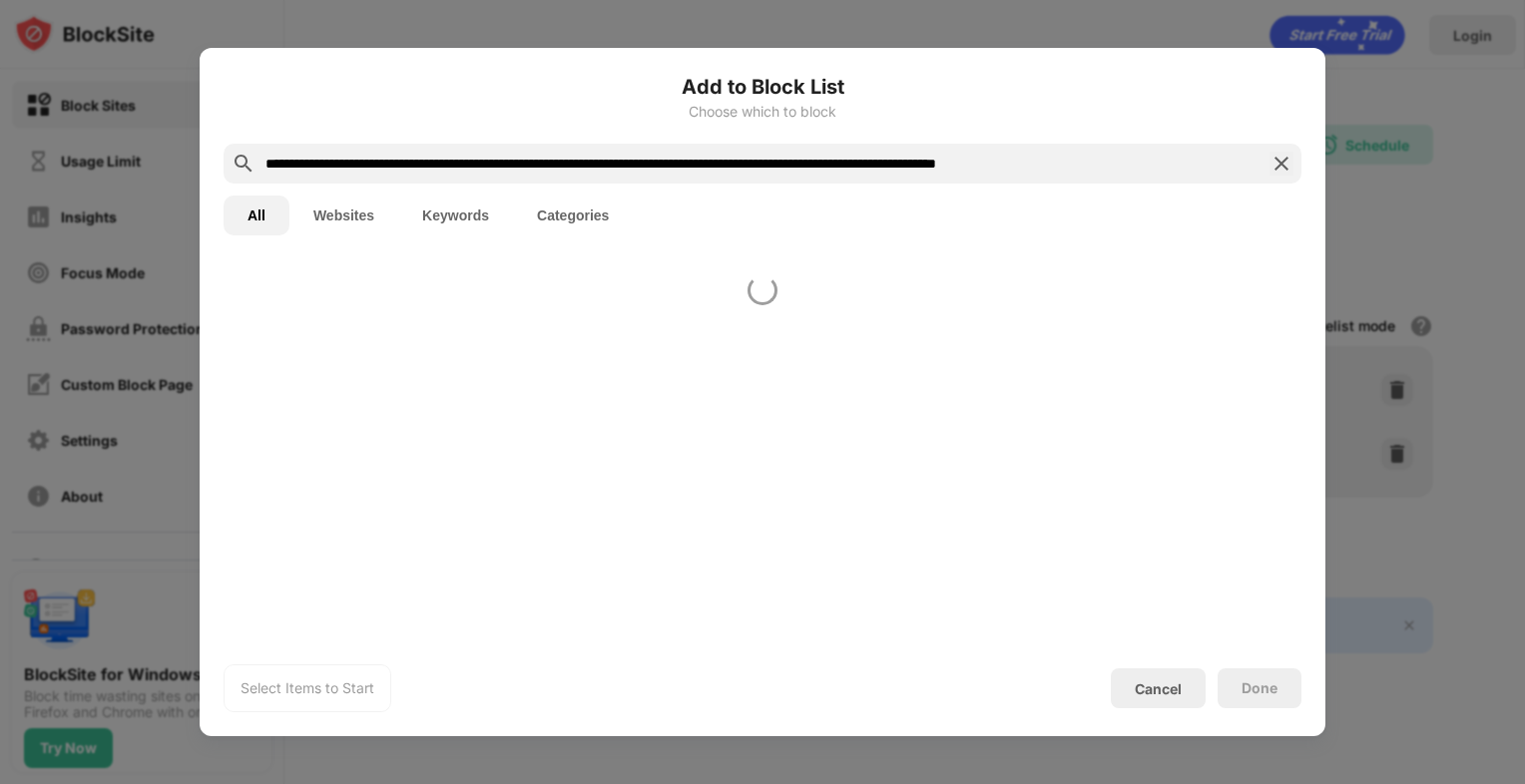 type on "**********" 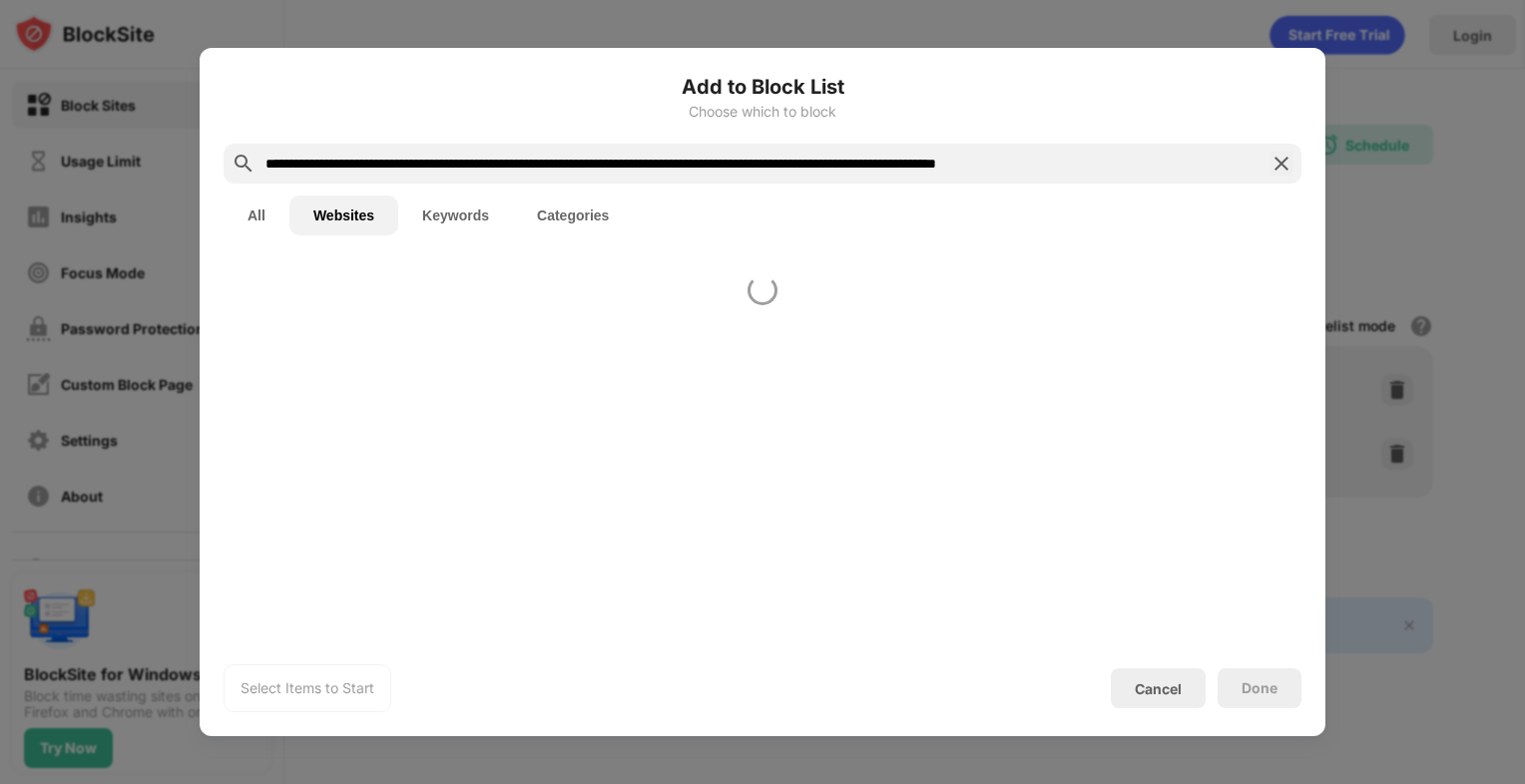click at bounding box center [762, 392] 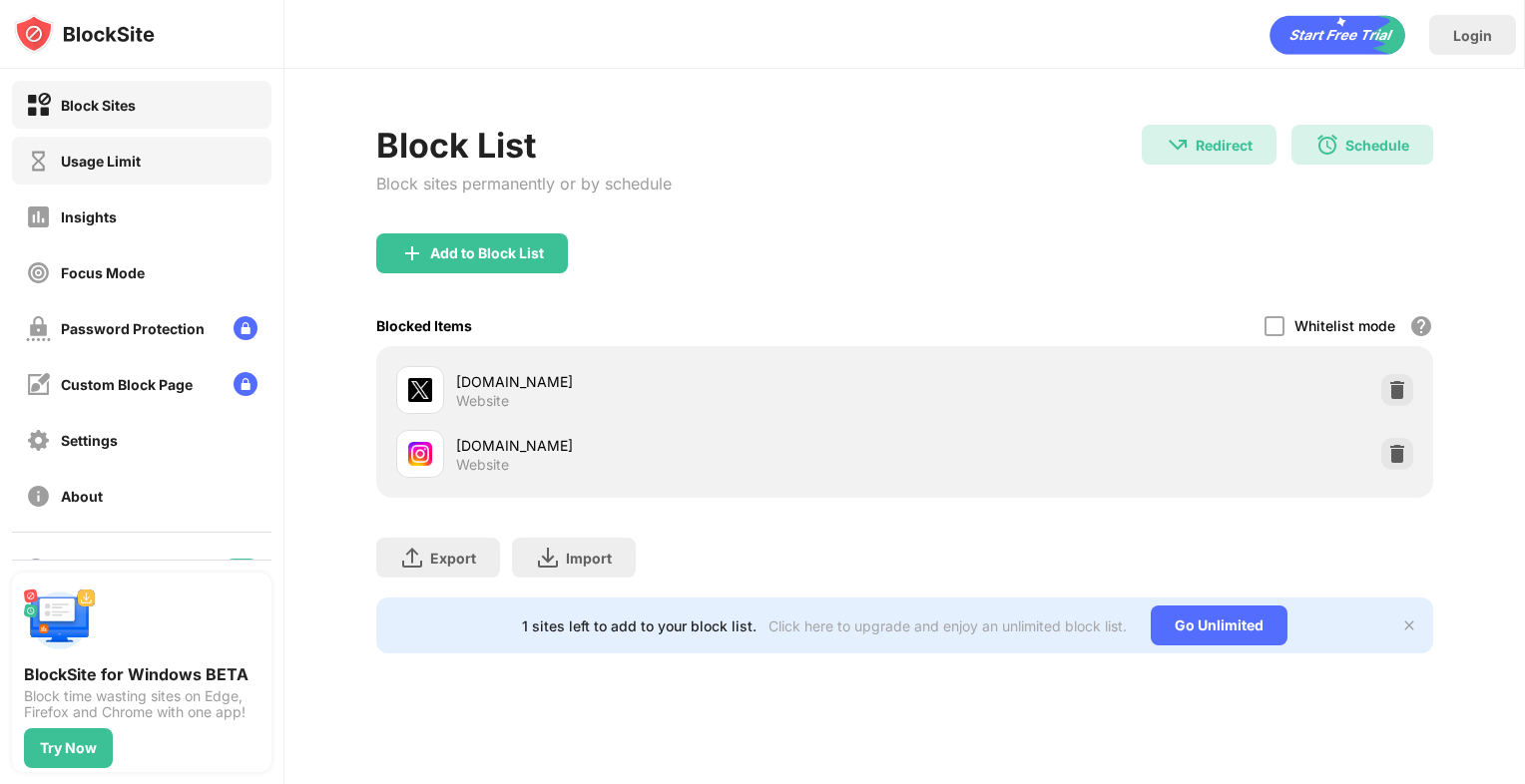 click on "Usage Limit" at bounding box center [142, 161] 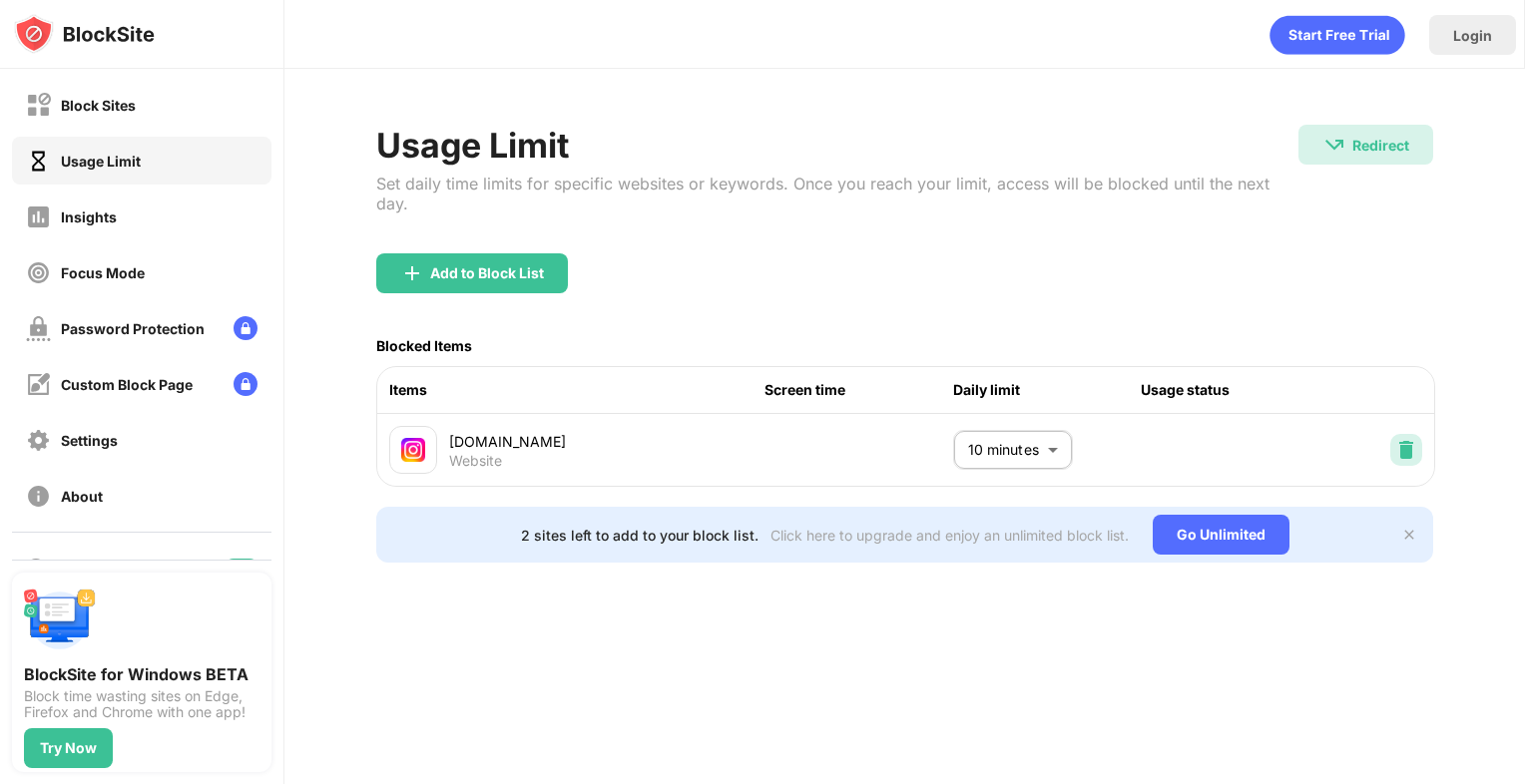 click at bounding box center [1406, 450] 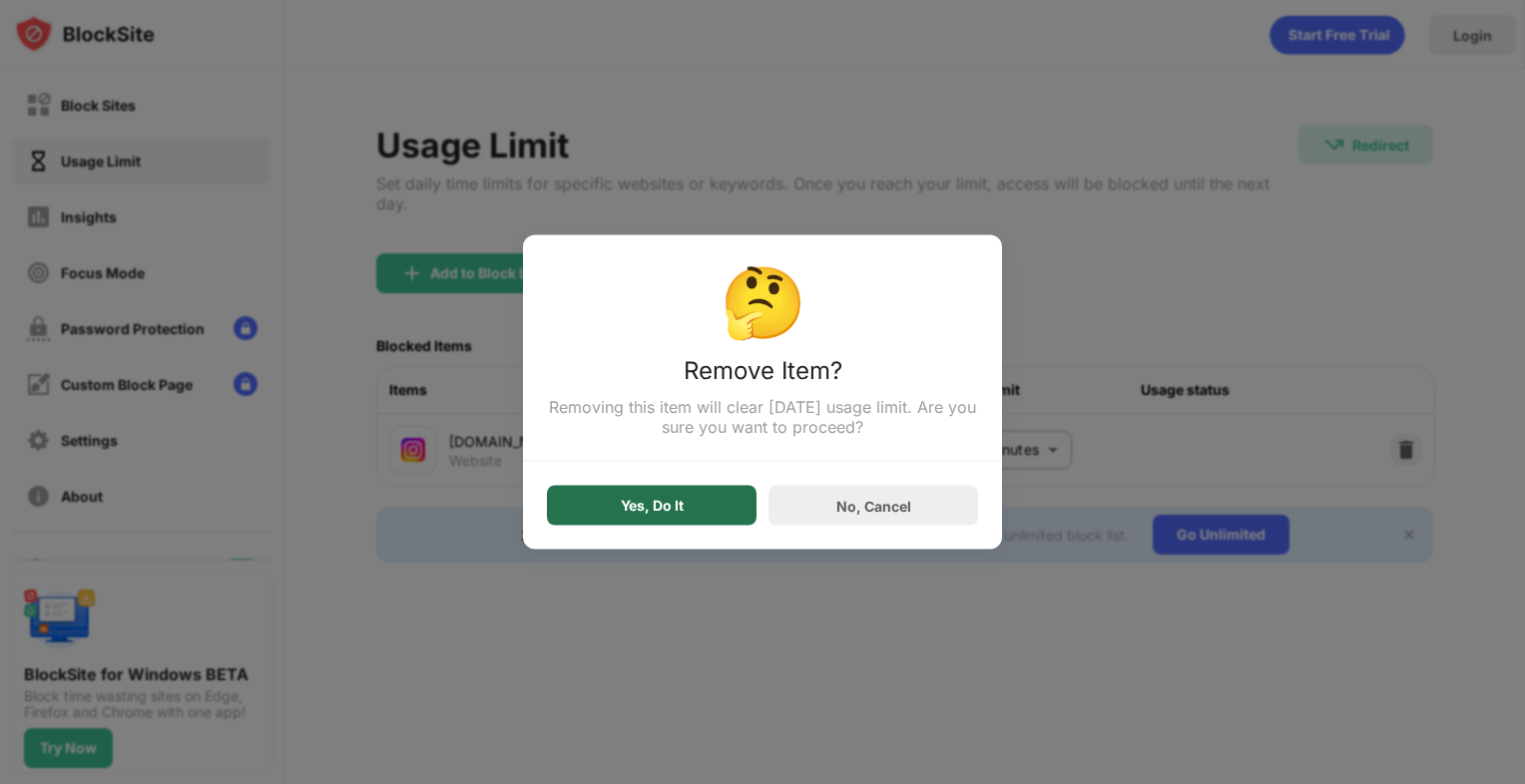 click on "Yes, Do It" at bounding box center [652, 506] 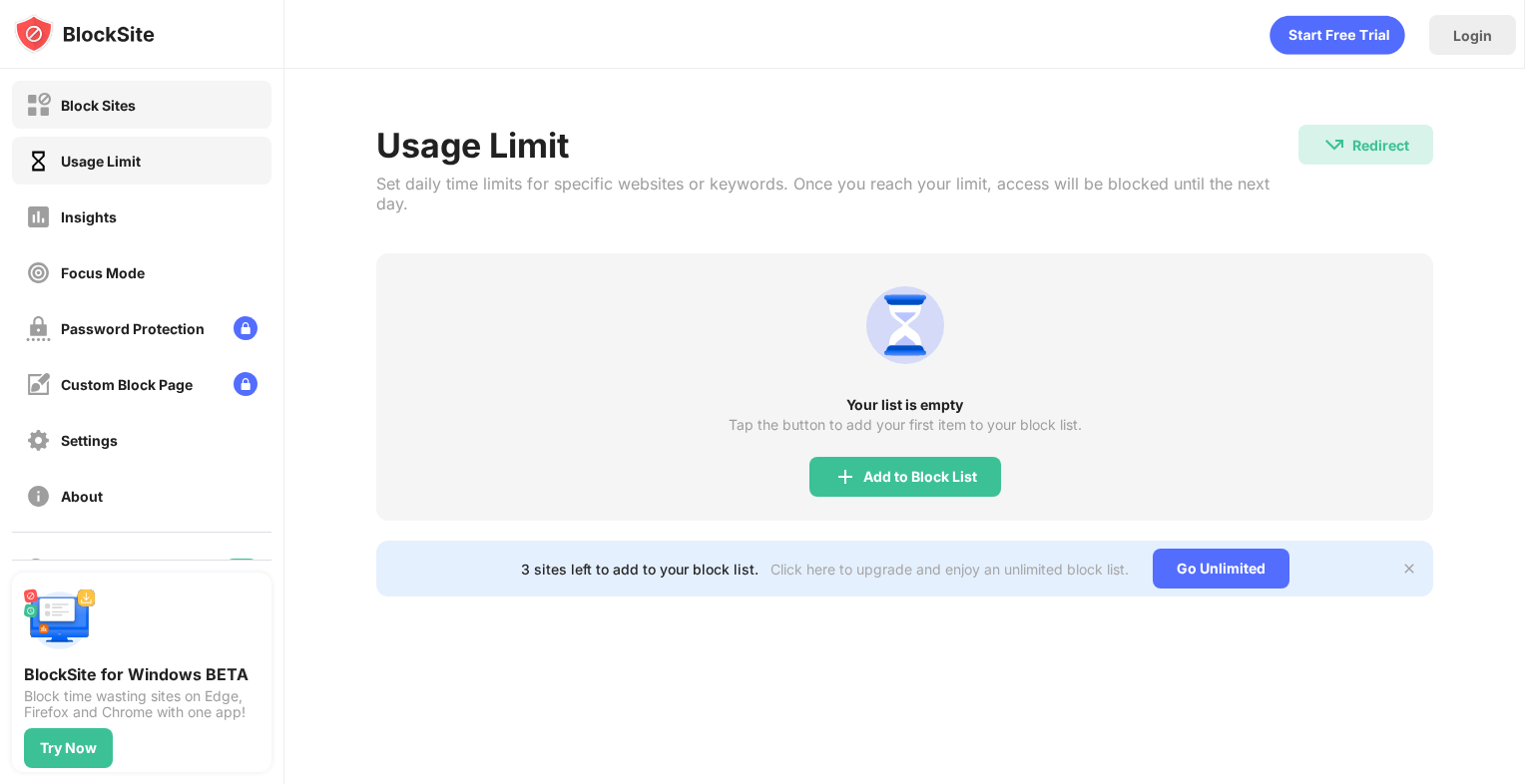 click on "Block Sites" at bounding box center (98, 105) 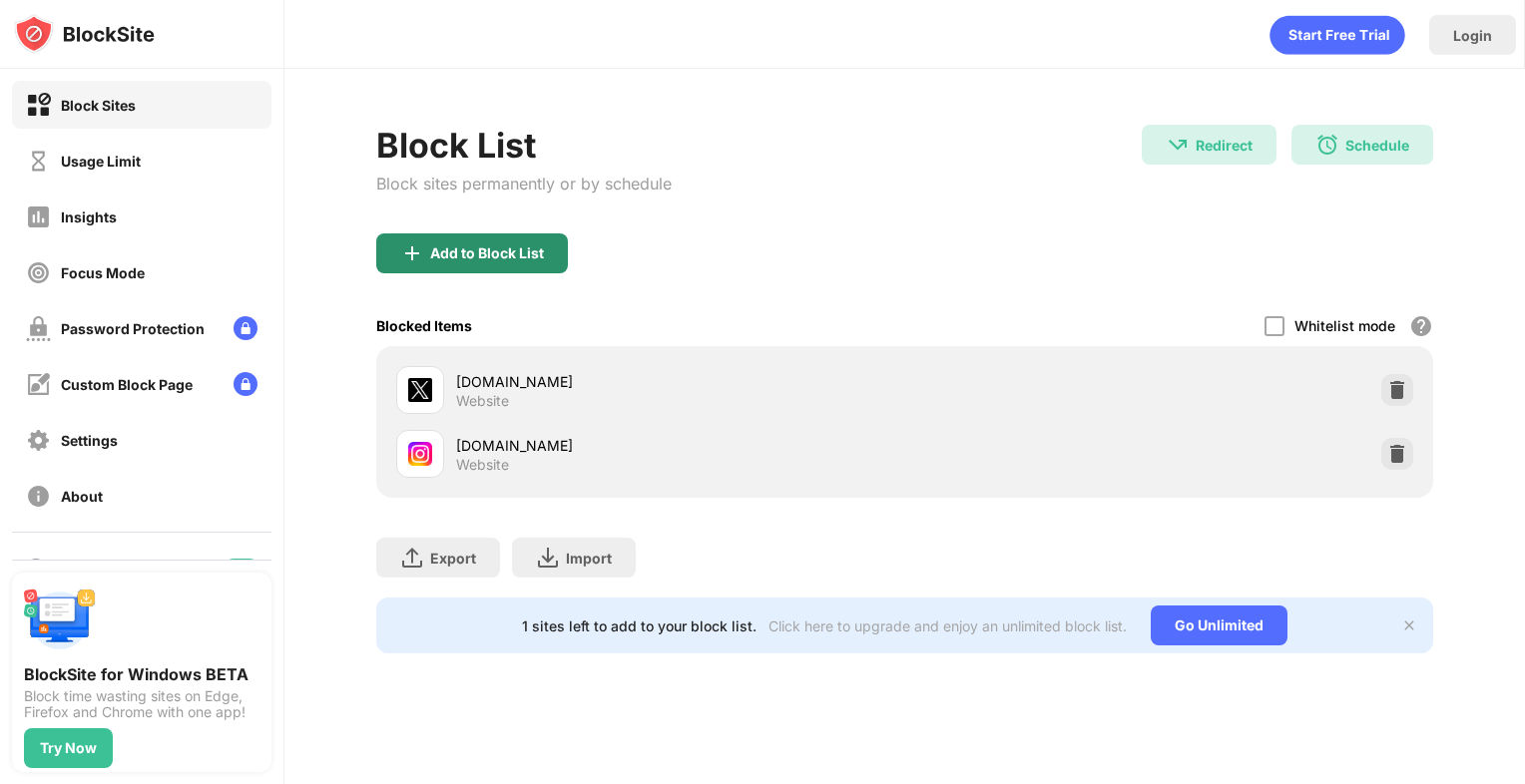 click on "Add to Block List" at bounding box center [487, 253] 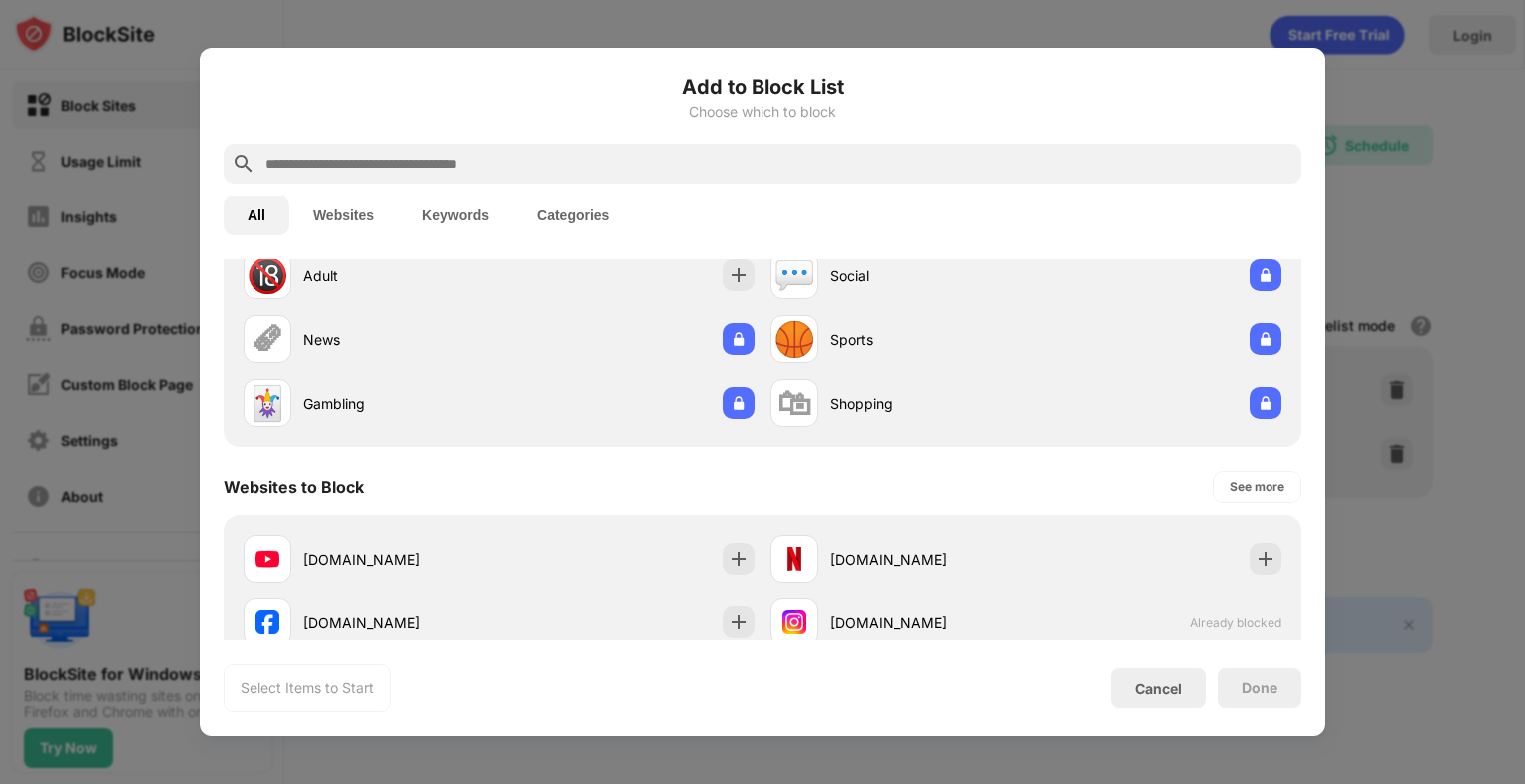 scroll, scrollTop: 75, scrollLeft: 0, axis: vertical 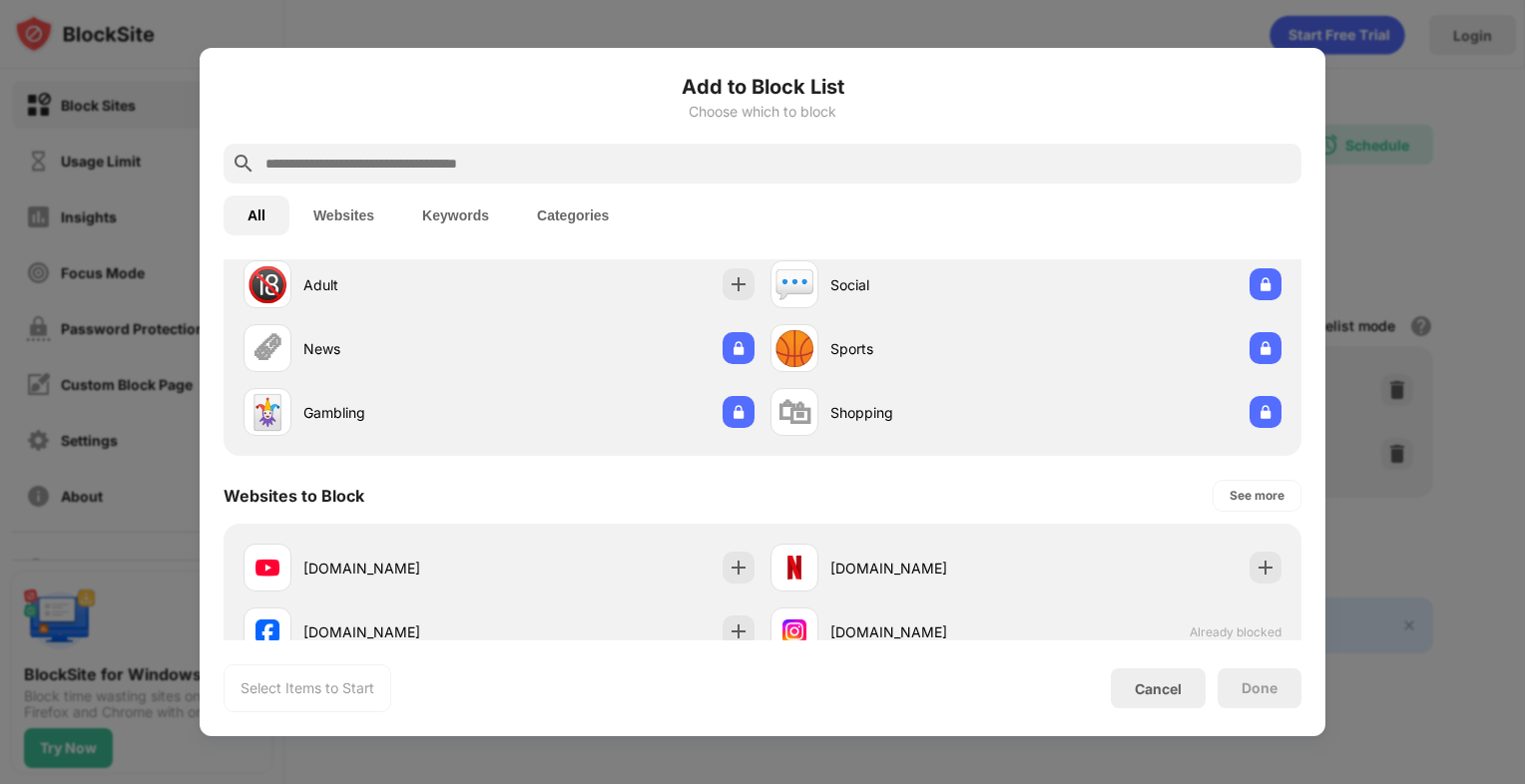 click on "Add to Block List Choose which to block" at bounding box center (762, 108) 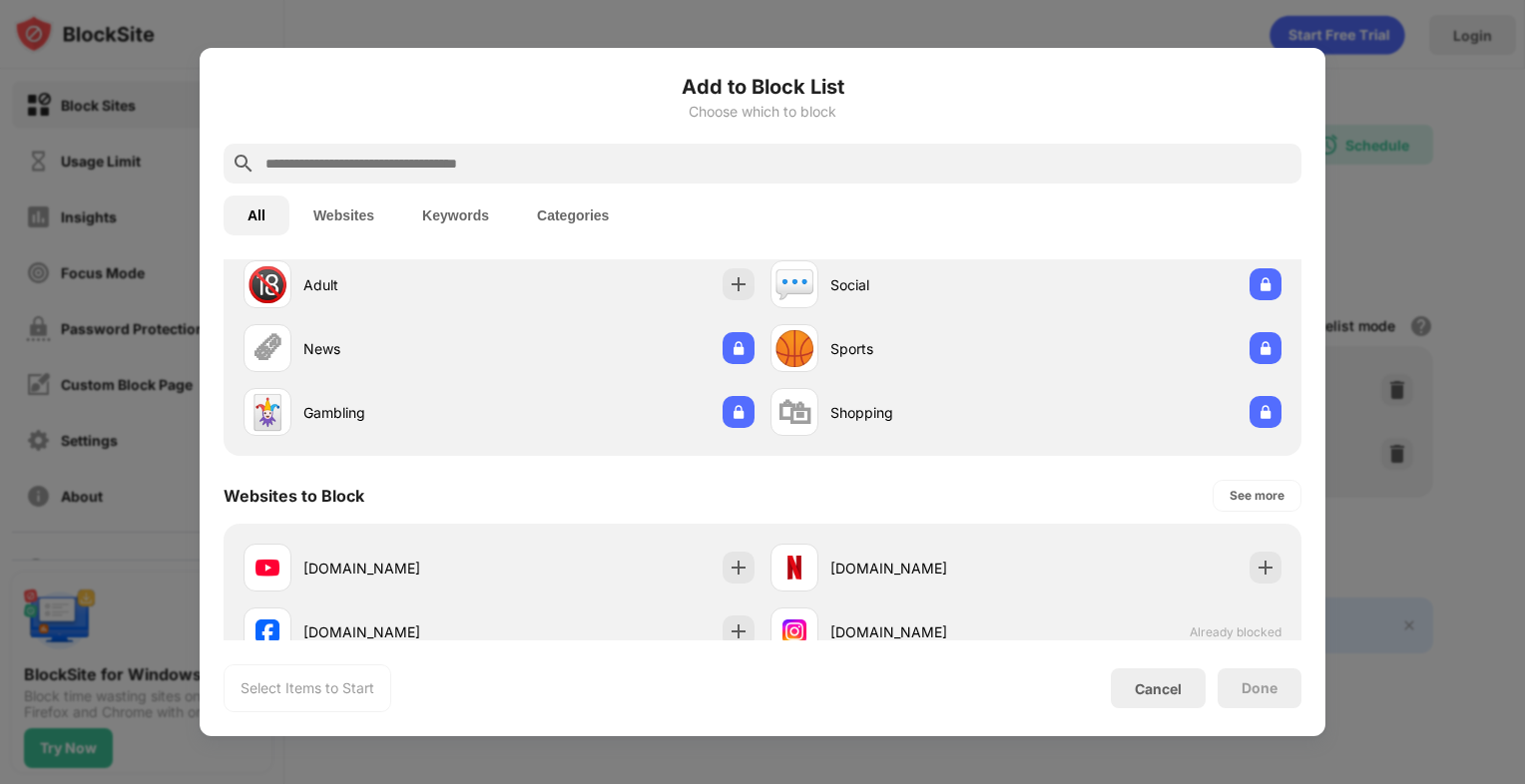 paste on "**********" 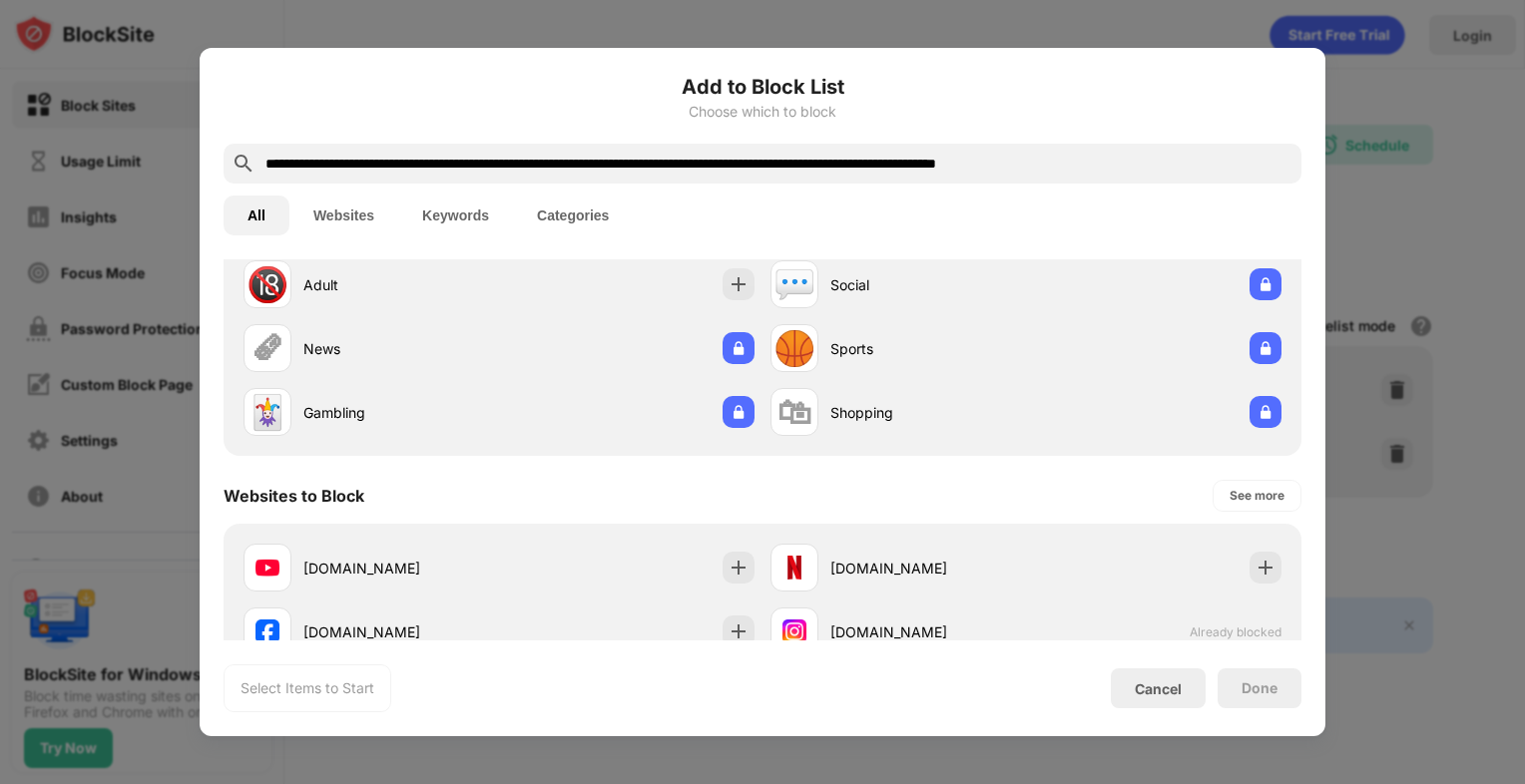 scroll, scrollTop: 0, scrollLeft: 0, axis: both 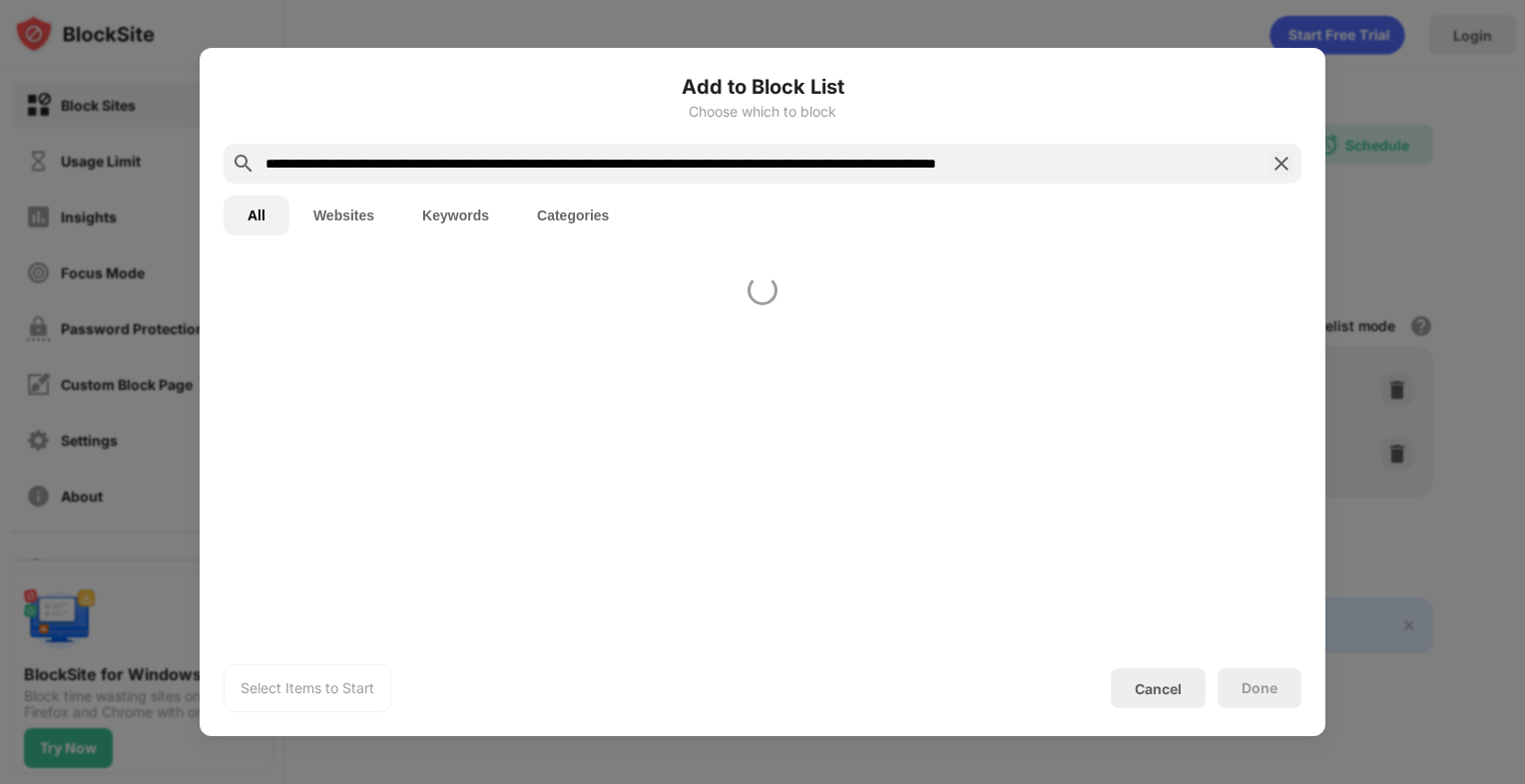 click on "Websites" at bounding box center (343, 215) 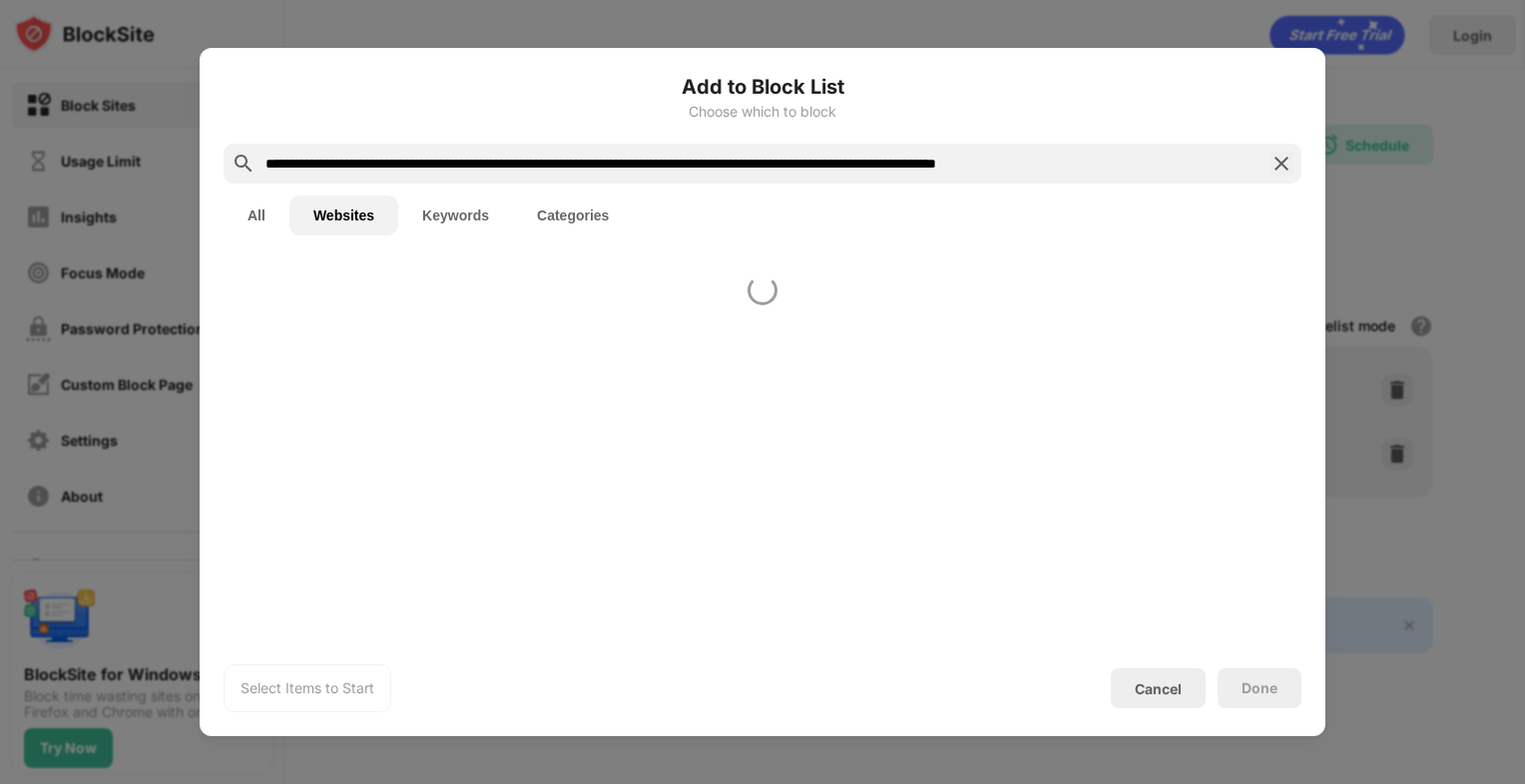 drag, startPoint x: 1219, startPoint y: 163, endPoint x: 416, endPoint y: 143, distance: 803.249 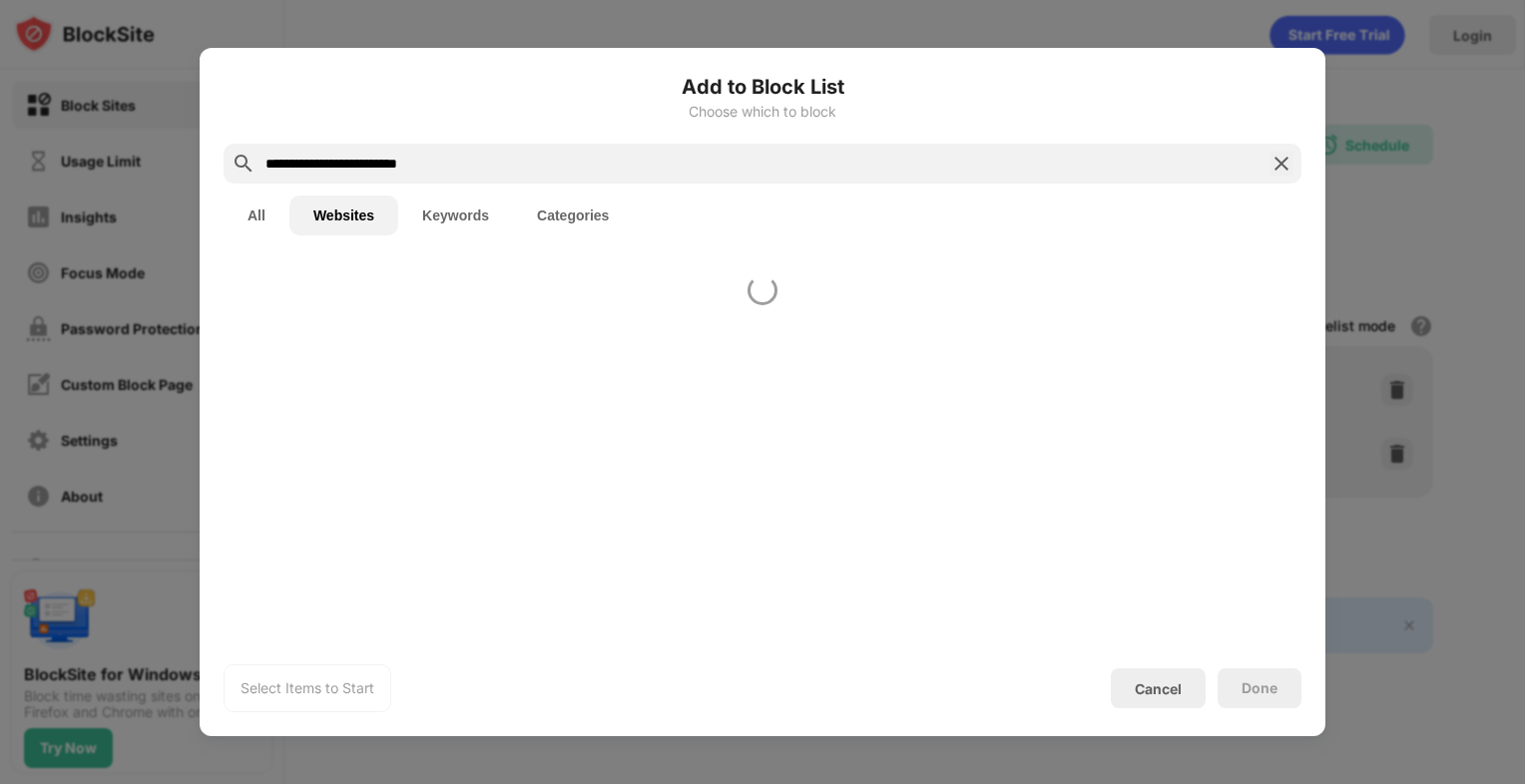 type on "**********" 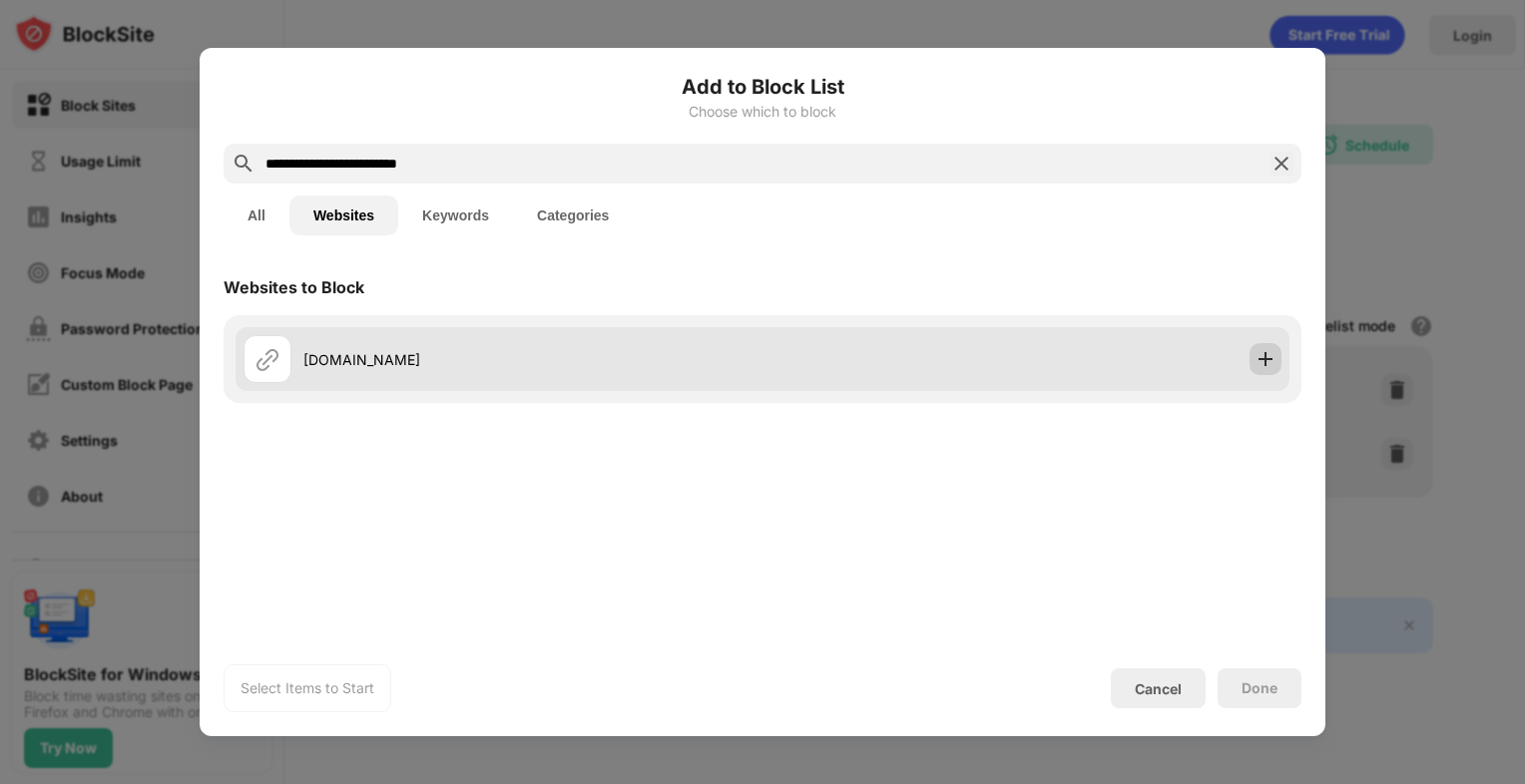 click at bounding box center (1266, 359) 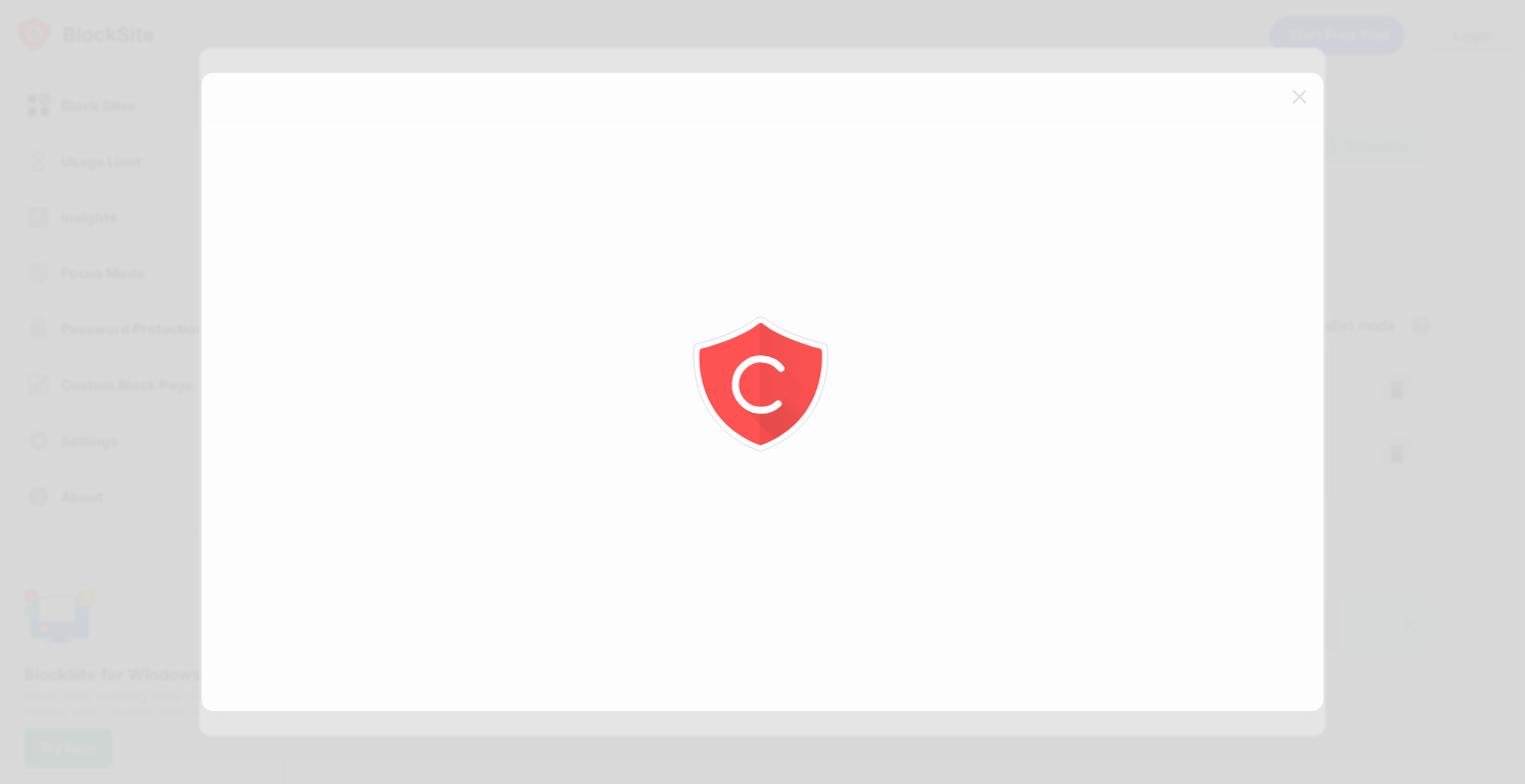 click at bounding box center [762, 392] 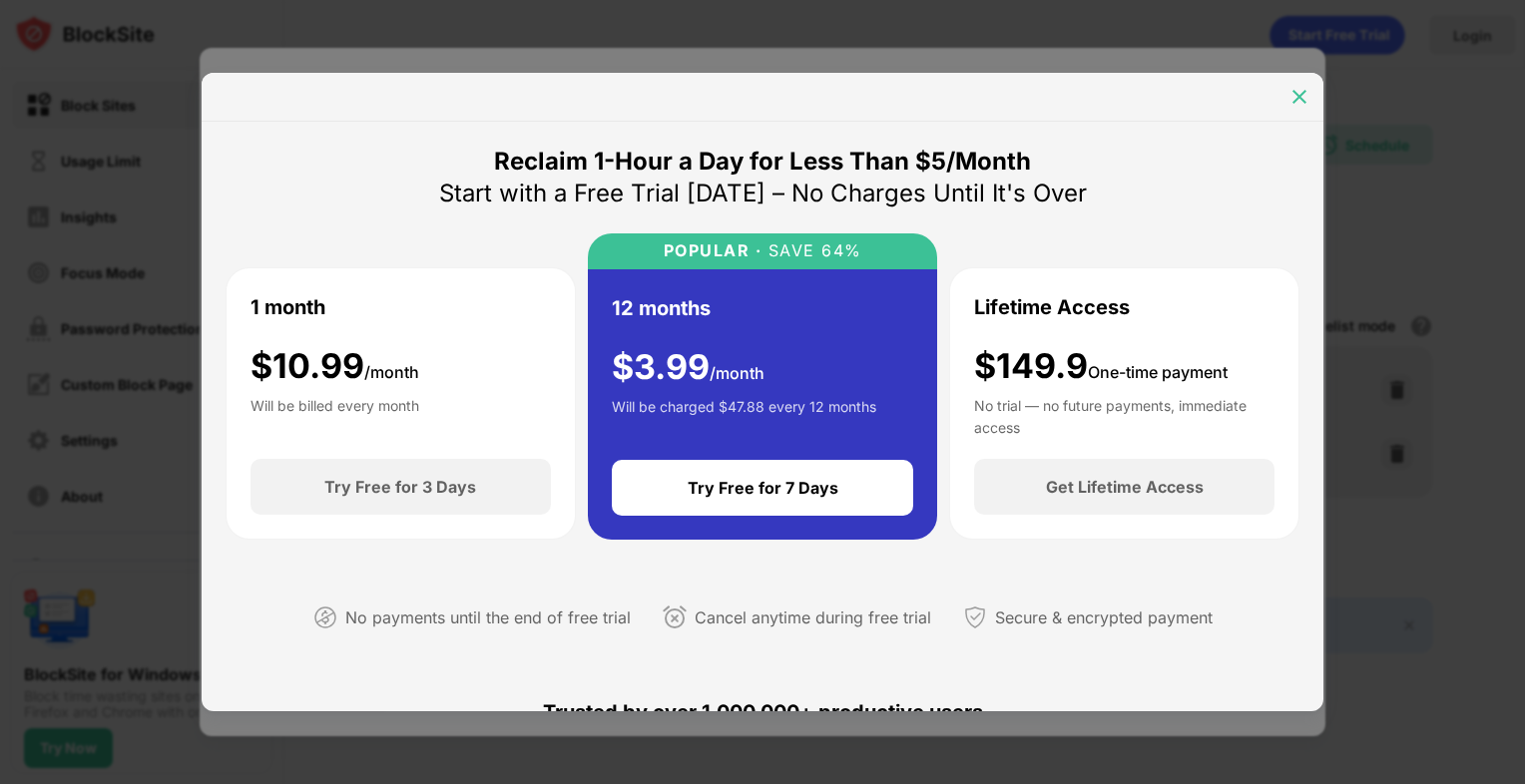 click at bounding box center [1299, 97] 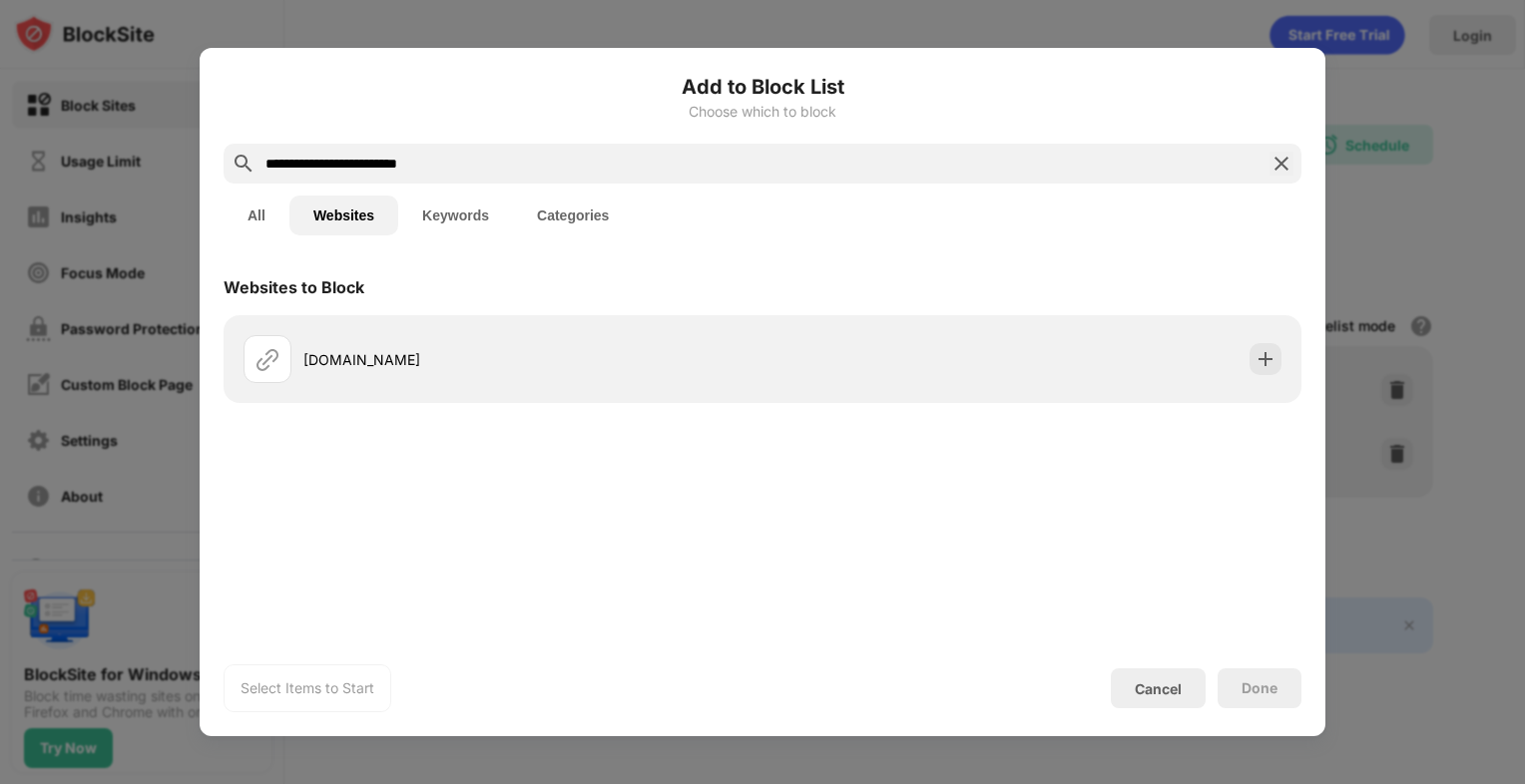click on "**********" at bounding box center [762, 392] 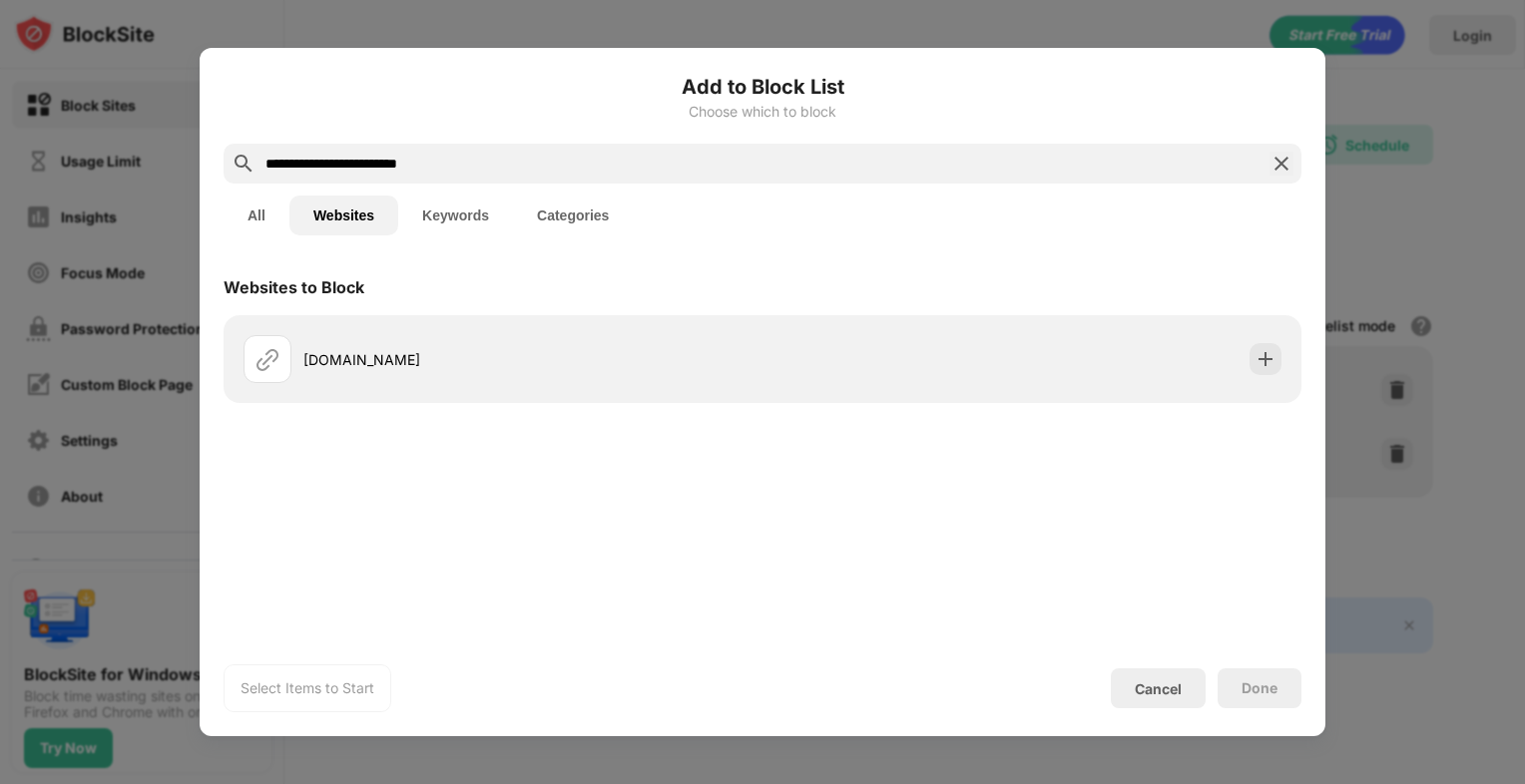 click at bounding box center (762, 392) 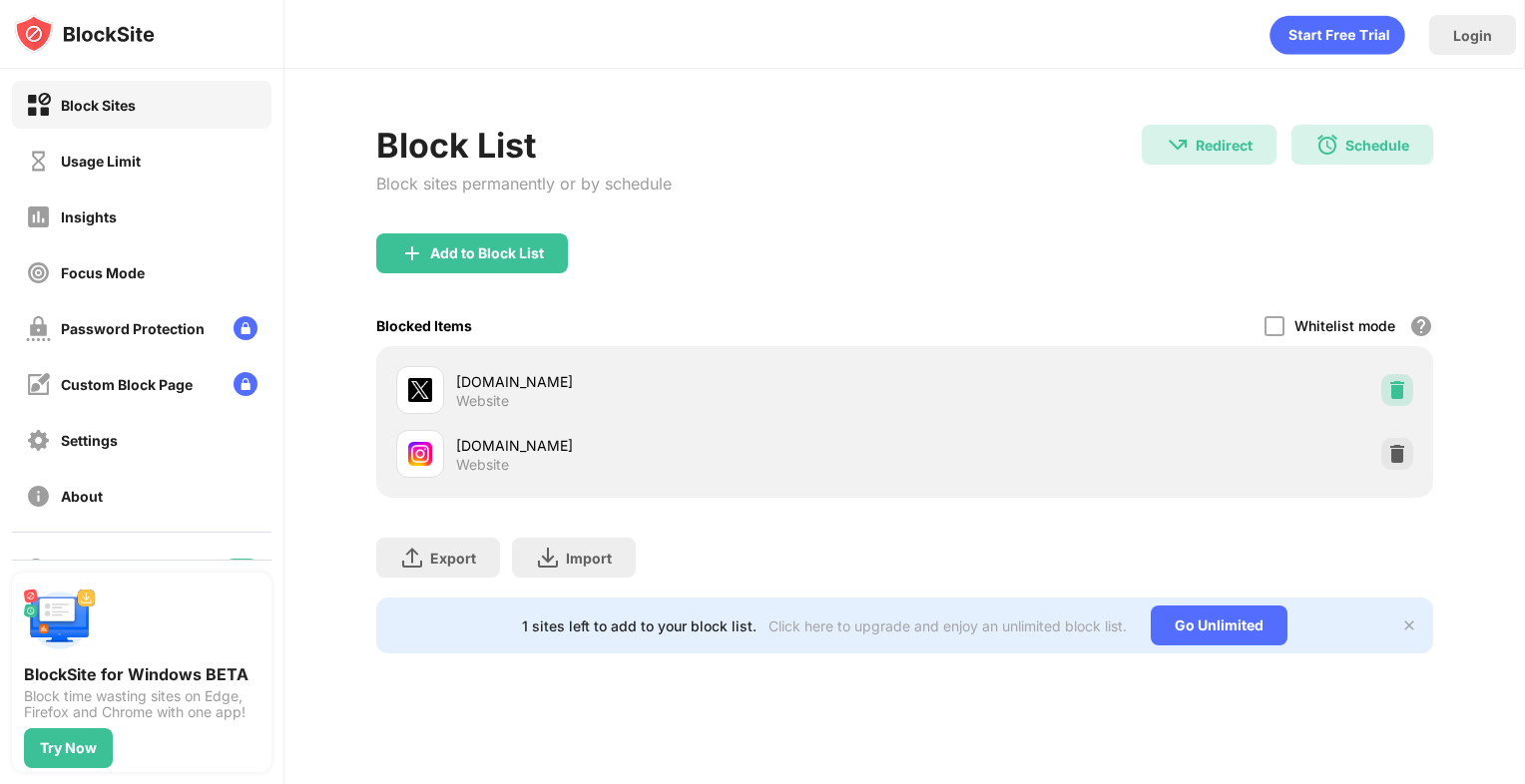 click at bounding box center [1397, 390] 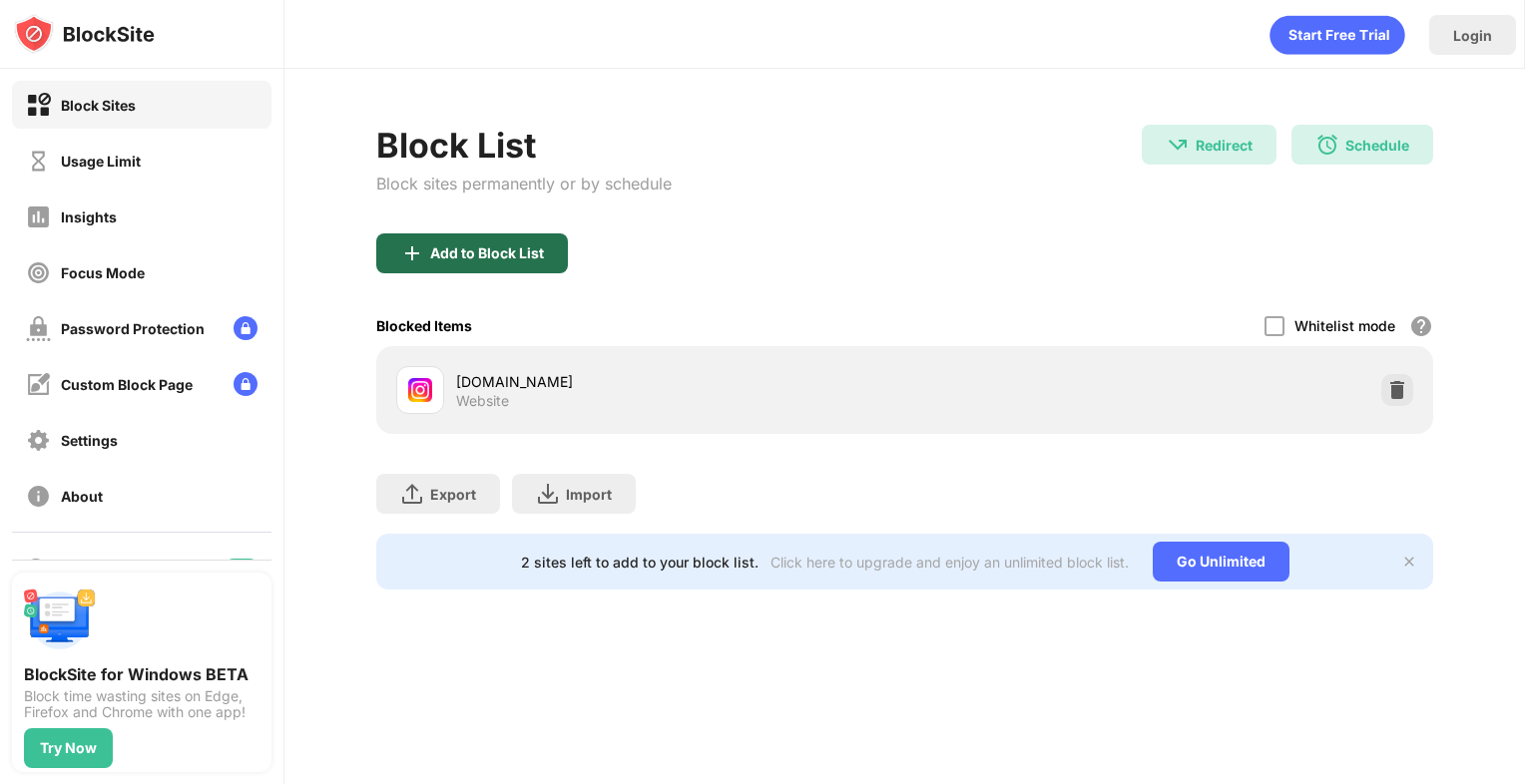 click on "Add to Block List" at bounding box center [487, 253] 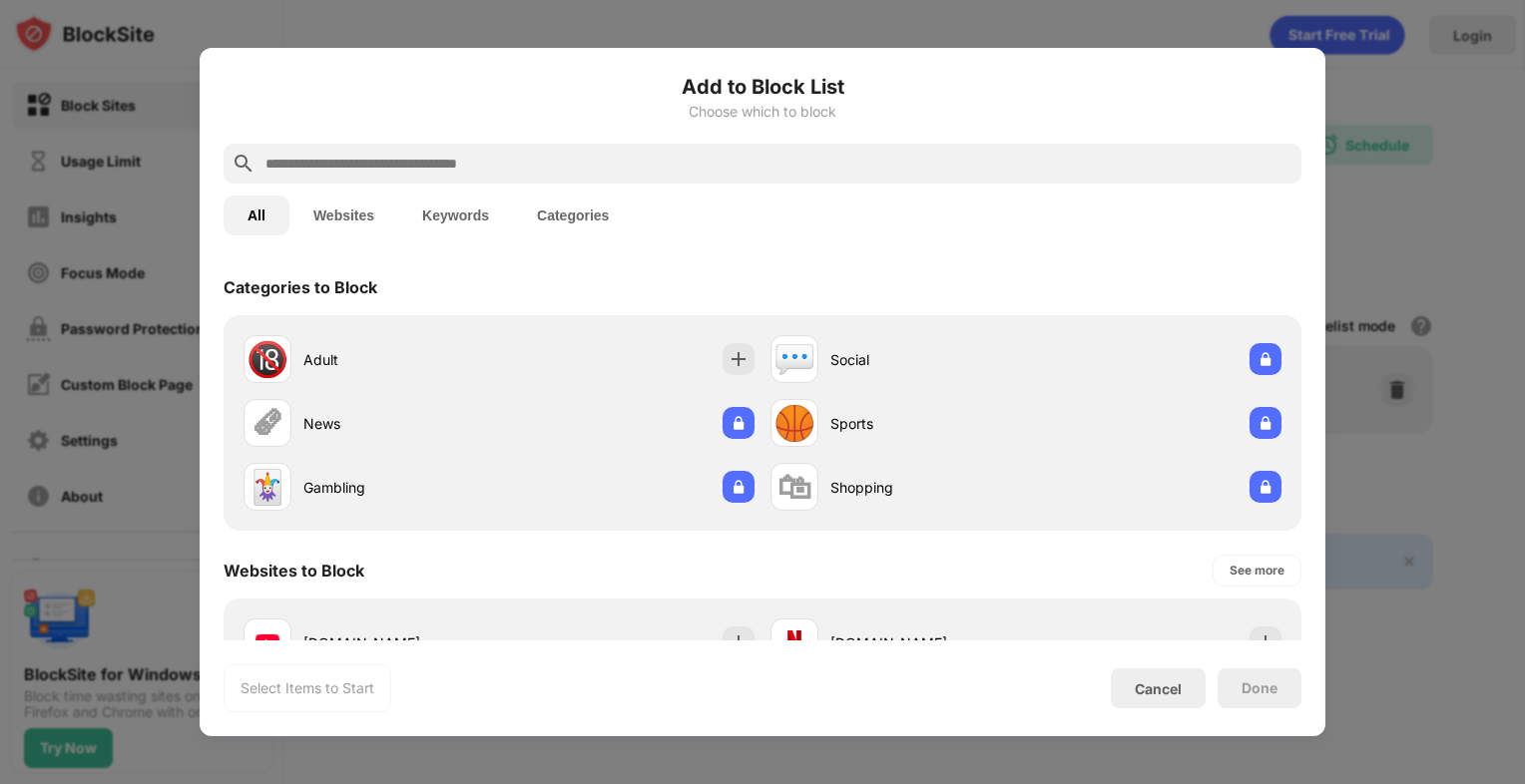 click at bounding box center [778, 164] 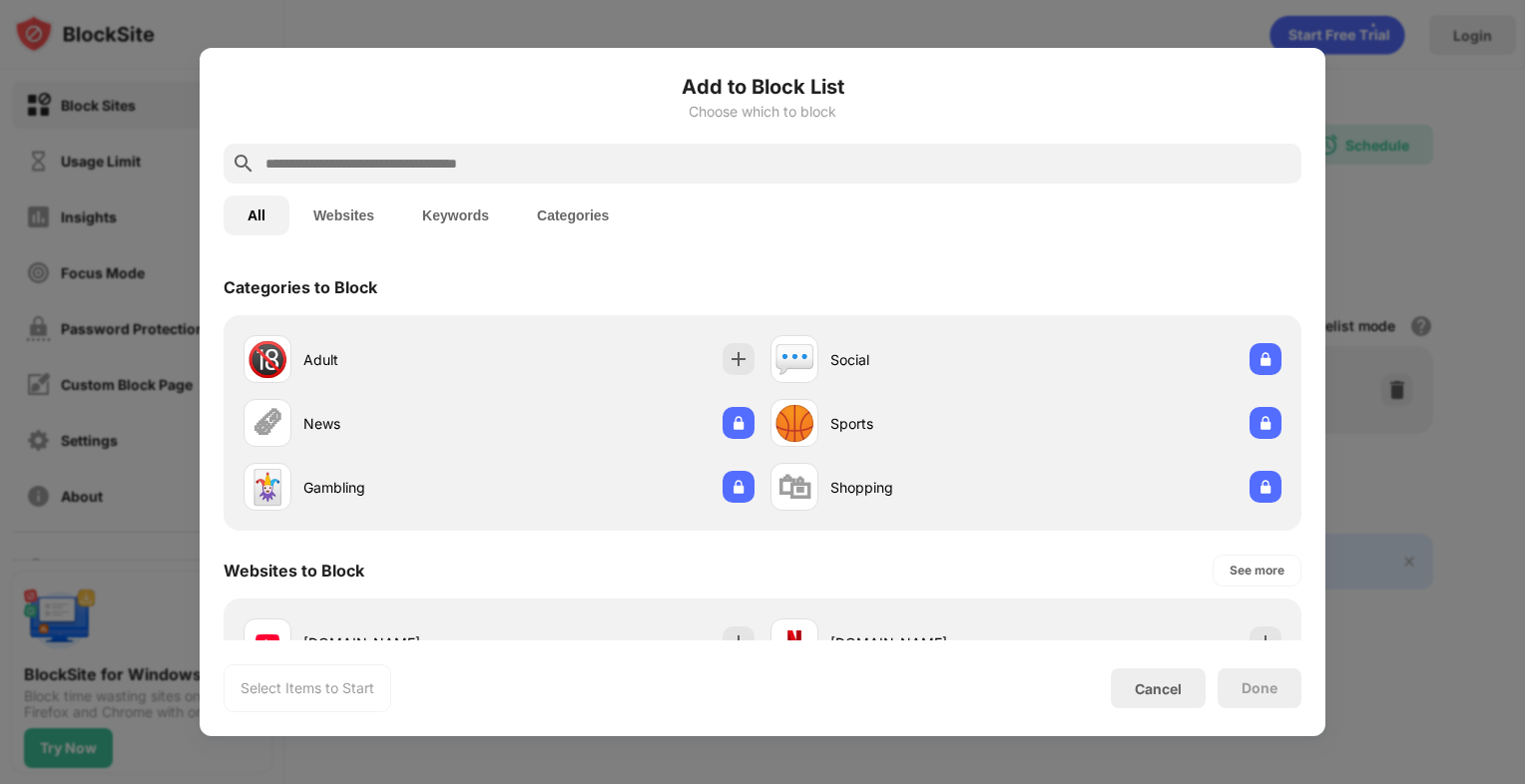 paste on "**********" 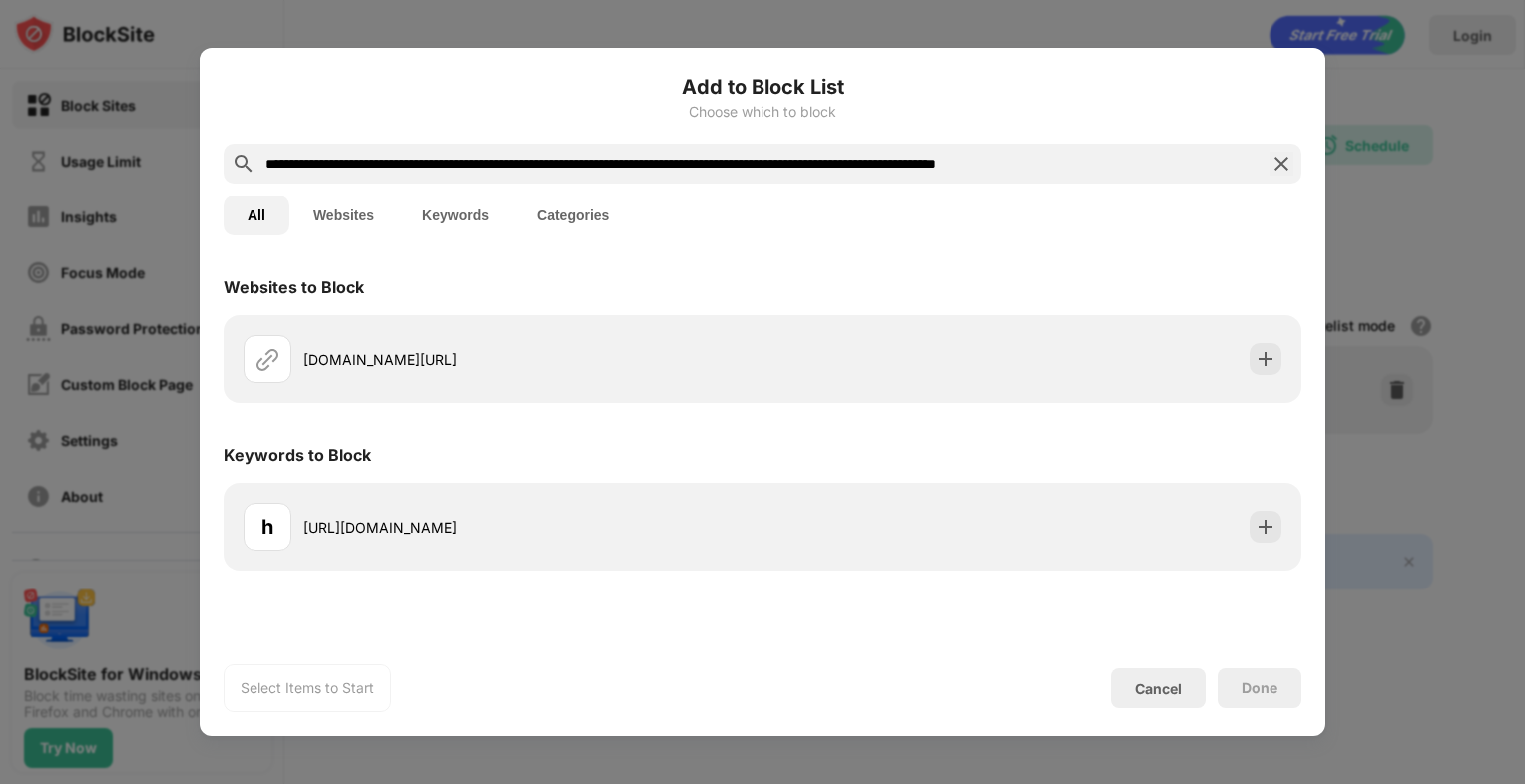 drag, startPoint x: 1235, startPoint y: 166, endPoint x: 469, endPoint y: 163, distance: 766.00587 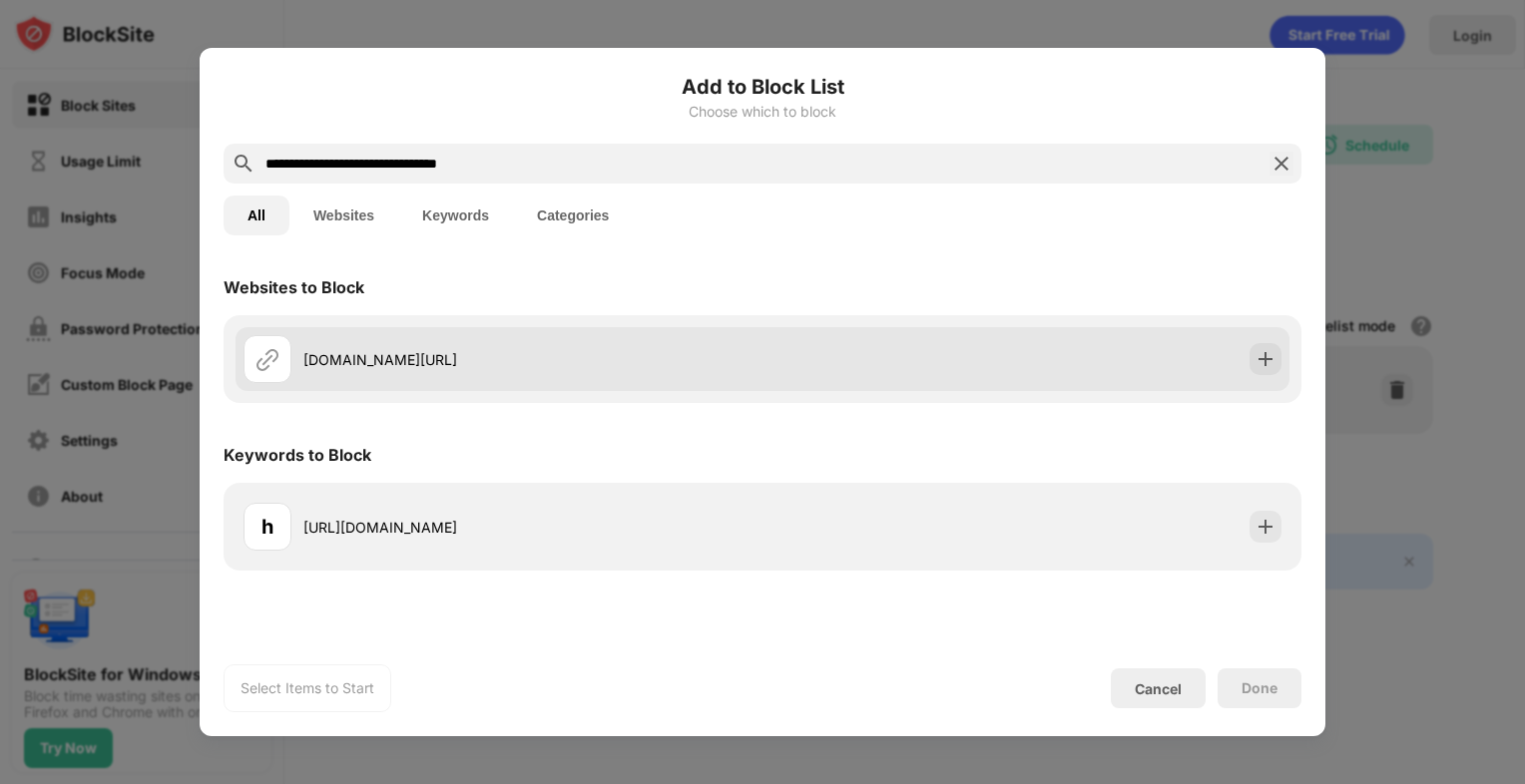 type on "**********" 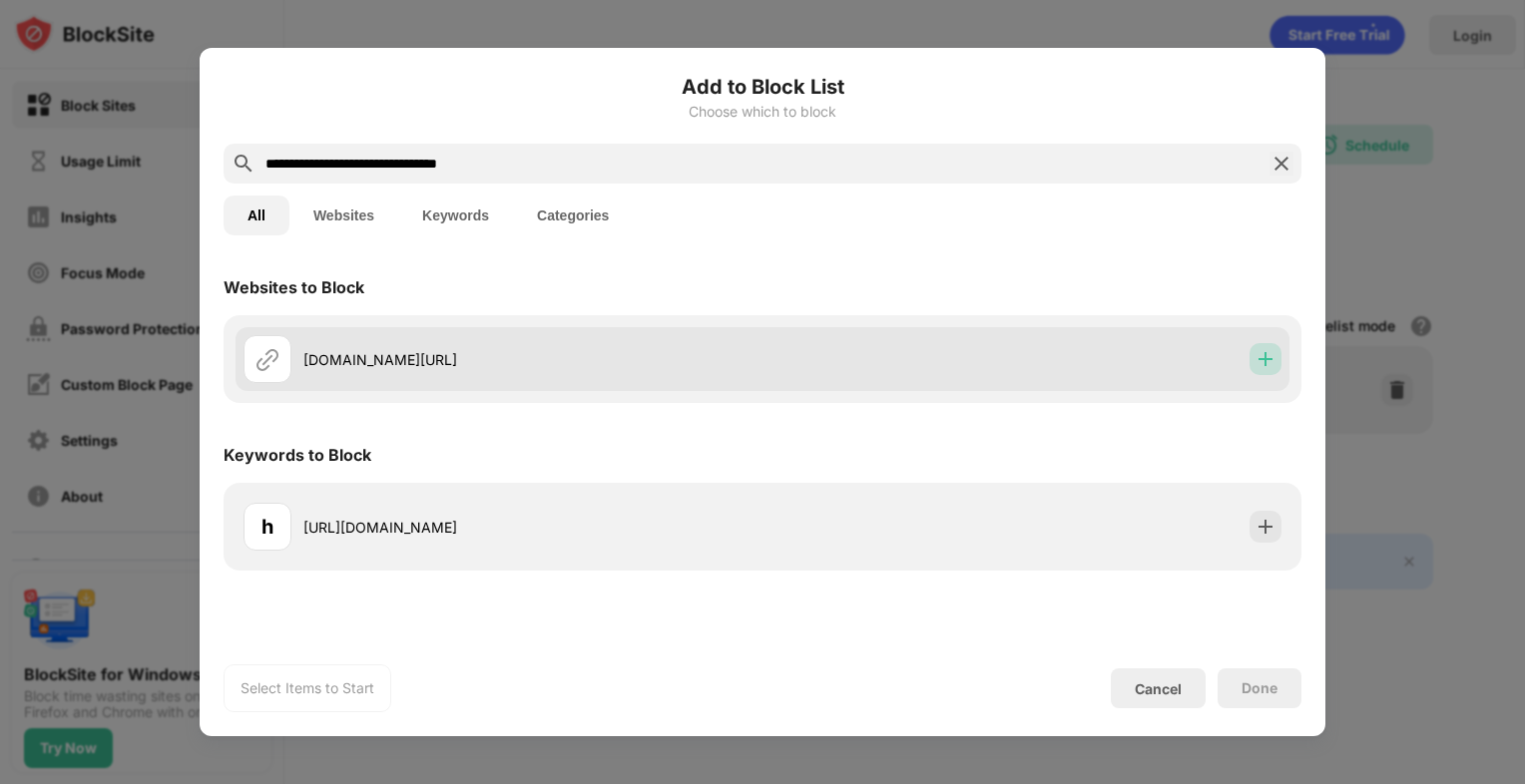 click at bounding box center (1266, 359) 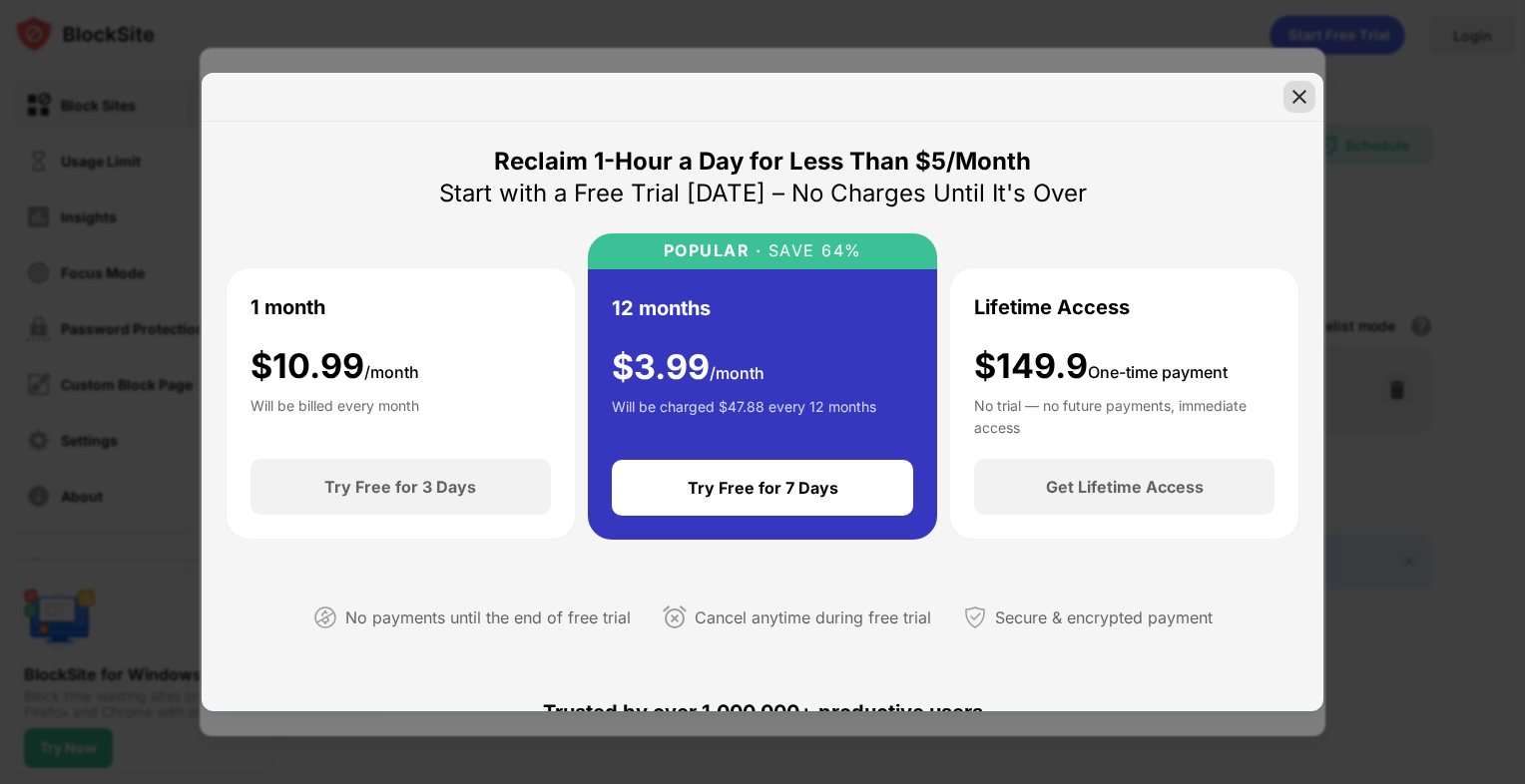 click at bounding box center (1299, 97) 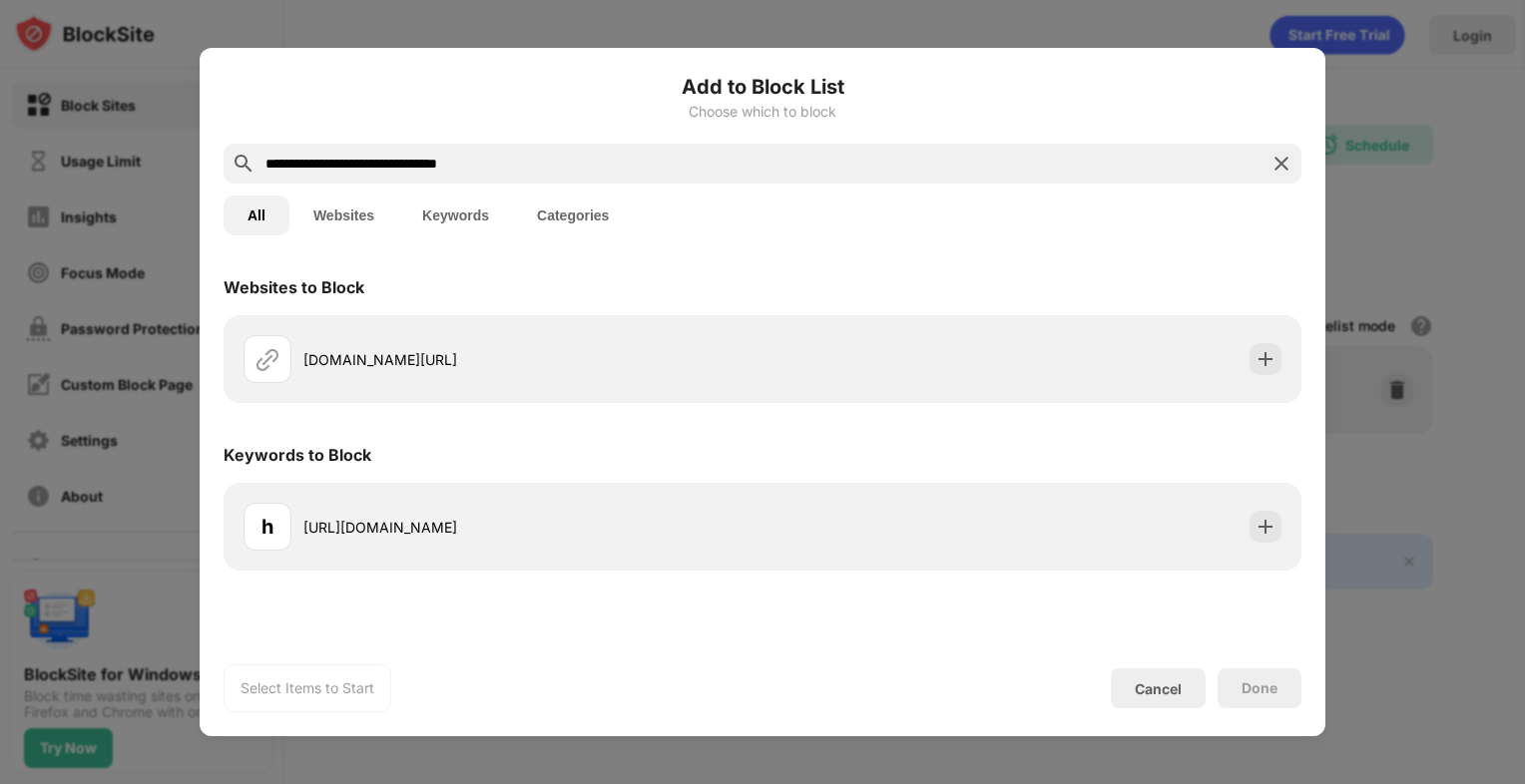click at bounding box center (762, 392) 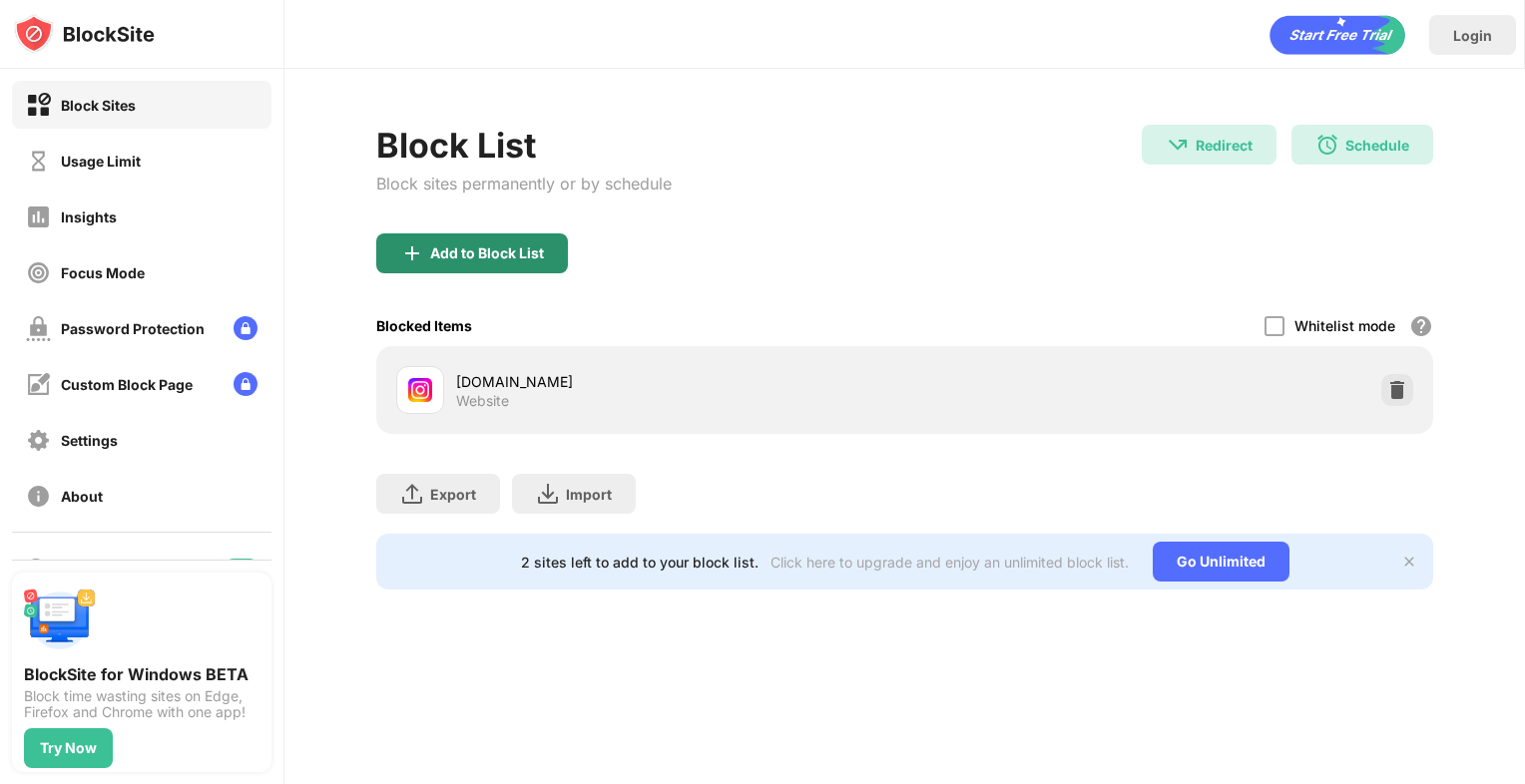 click on "Add to Block List" at bounding box center (472, 253) 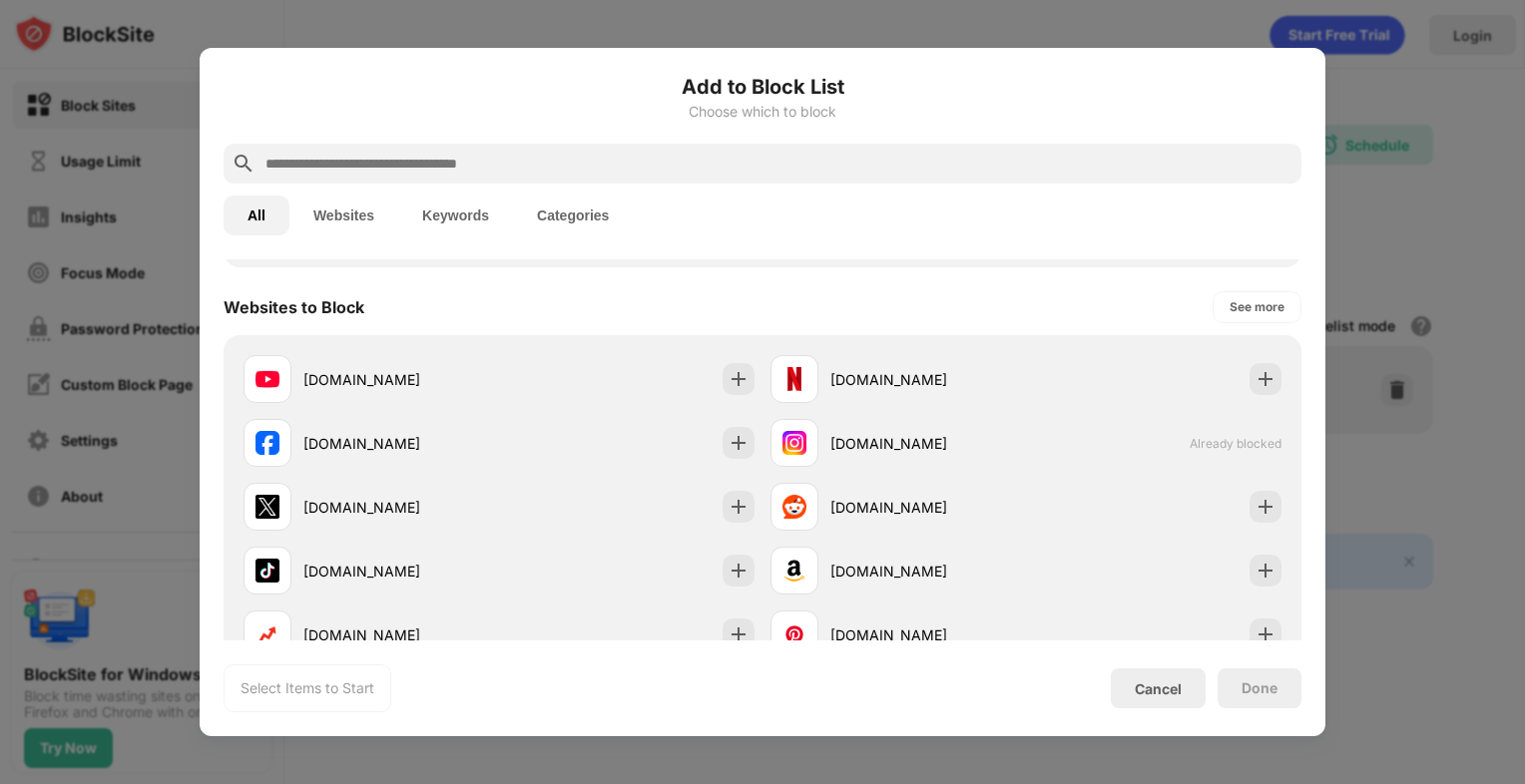 scroll, scrollTop: 270, scrollLeft: 0, axis: vertical 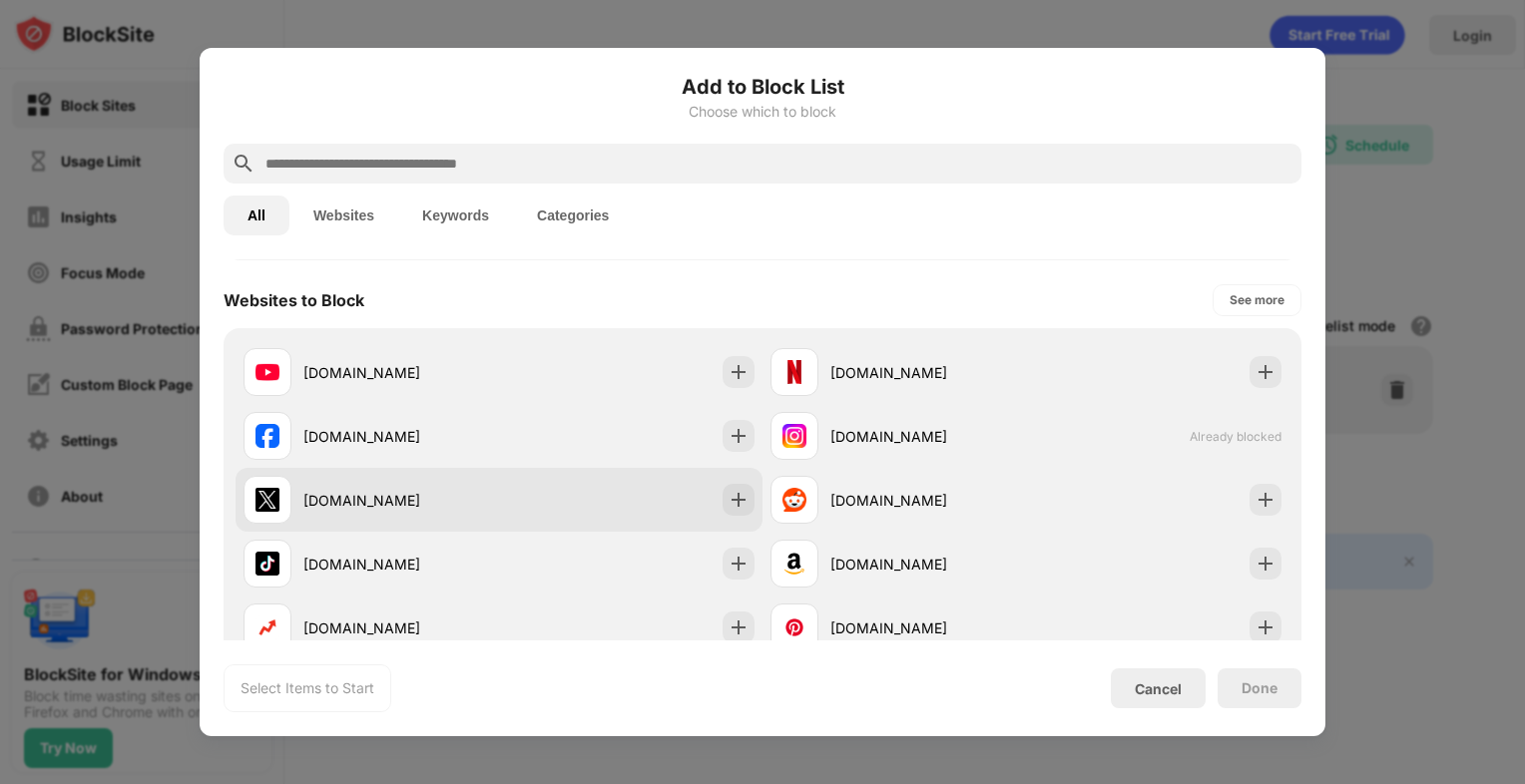 click on "[DOMAIN_NAME]" at bounding box center [499, 500] 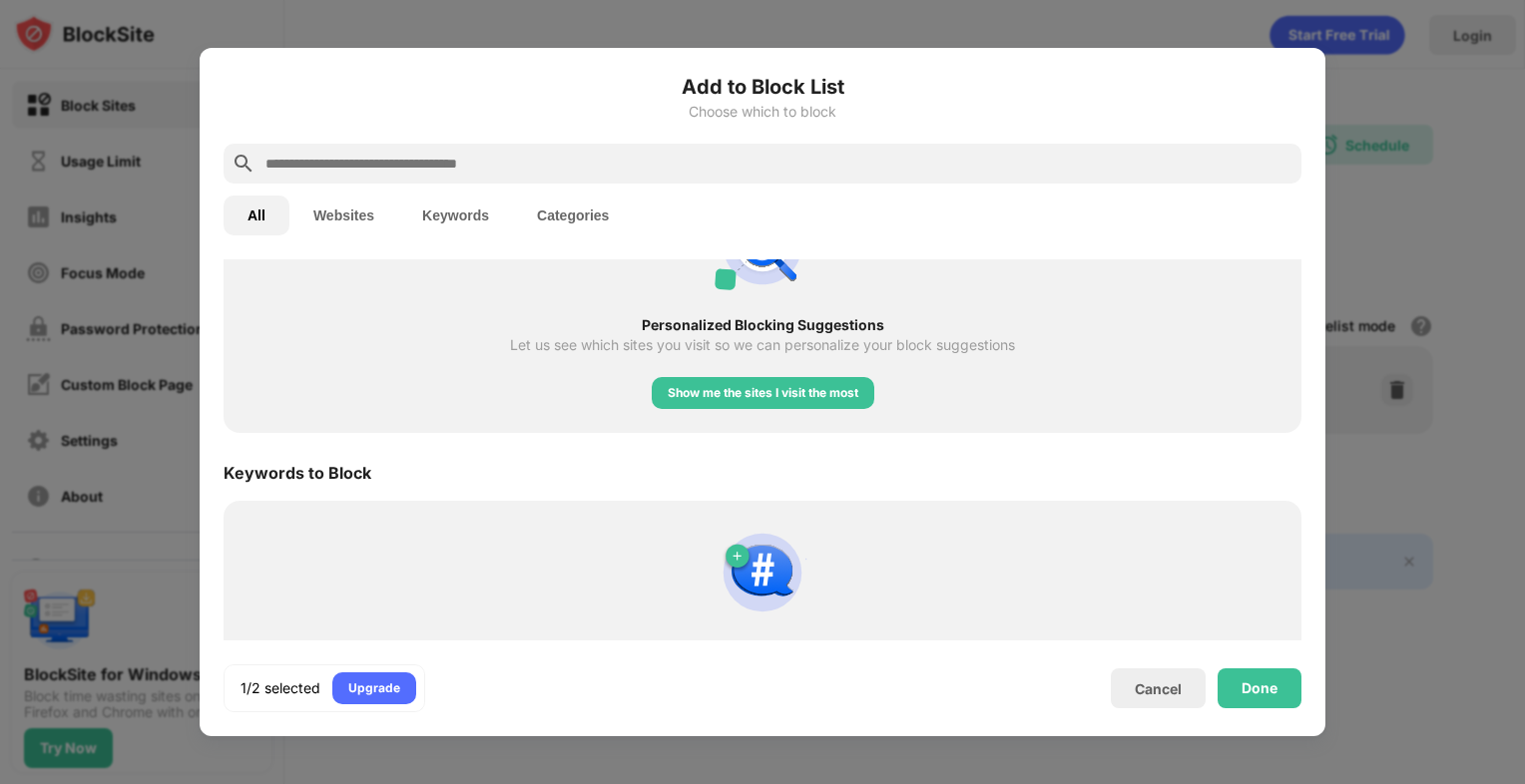 scroll, scrollTop: 841, scrollLeft: 0, axis: vertical 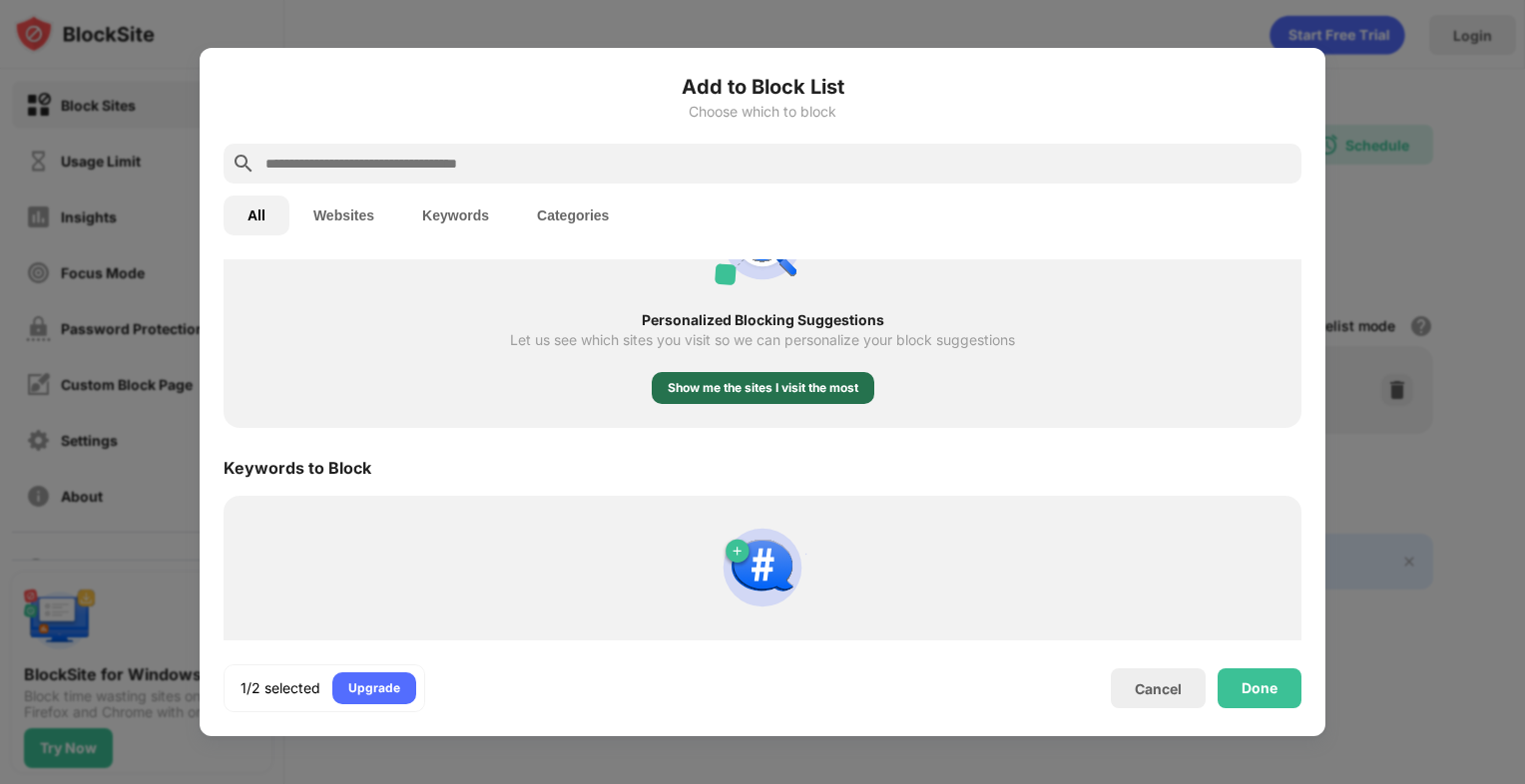 click on "Show me the sites I visit the most" at bounding box center (762, 388) 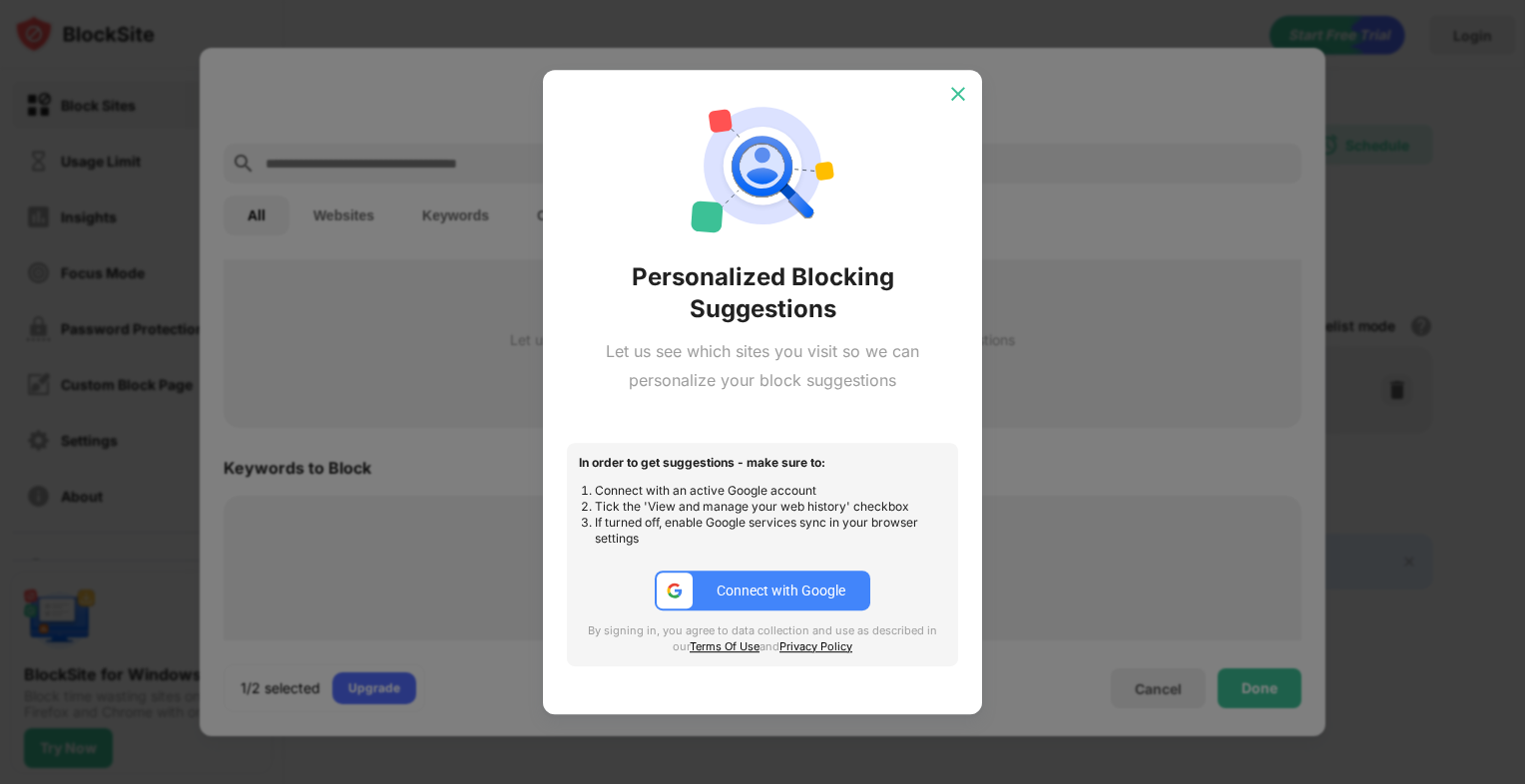 click at bounding box center [958, 94] 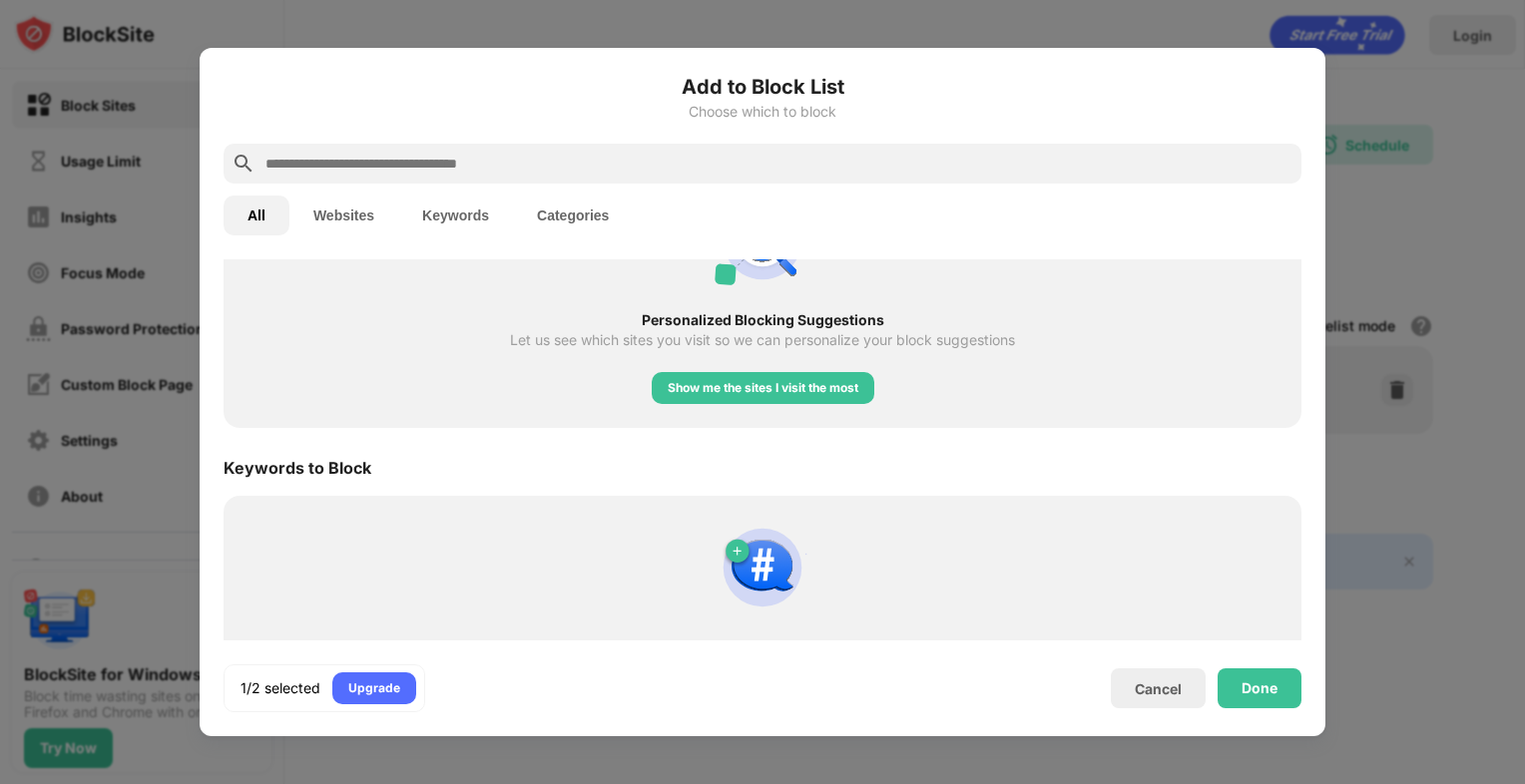 scroll, scrollTop: 900, scrollLeft: 0, axis: vertical 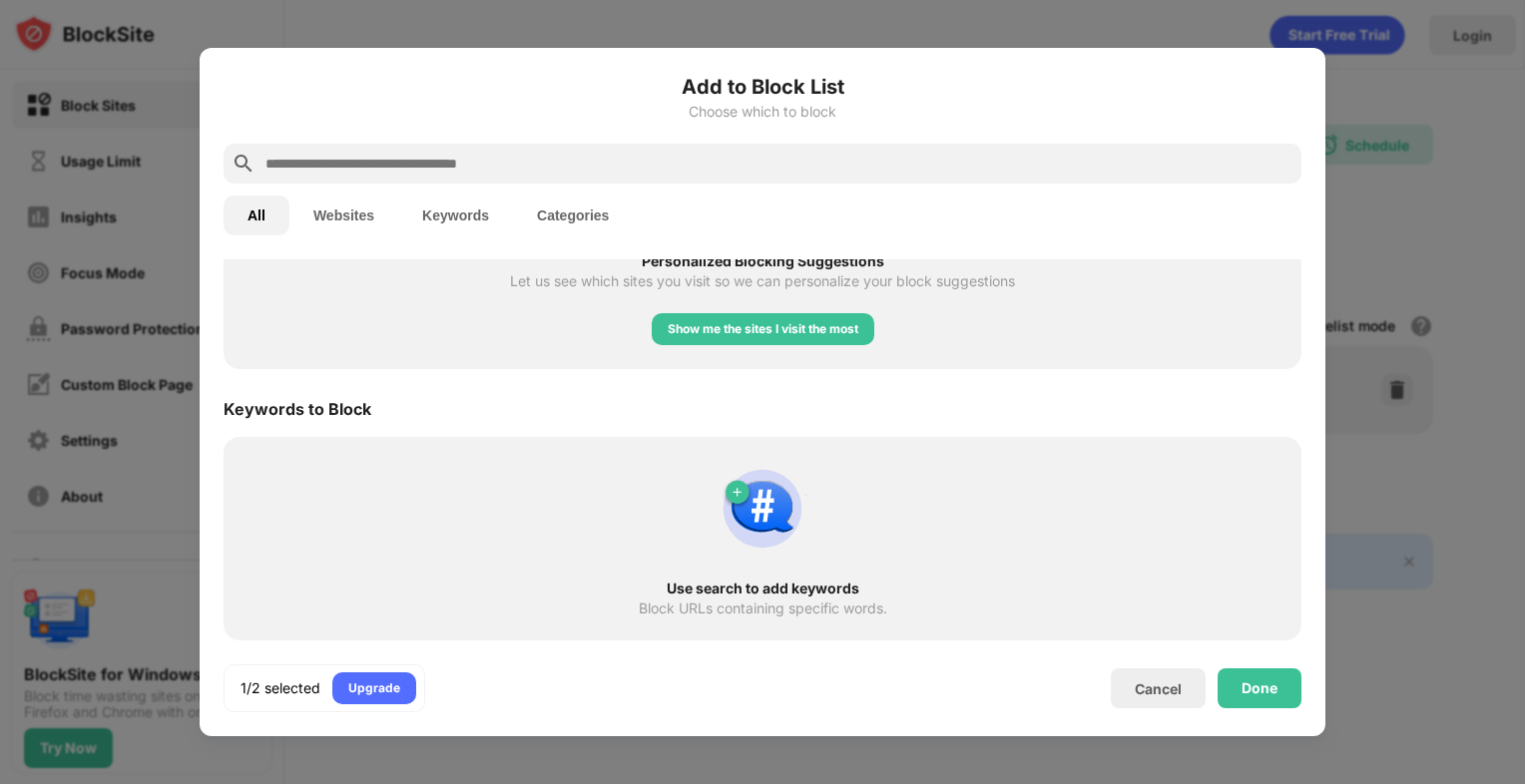 click on "Use search to add keywords Block URLs containing specific words." at bounding box center [762, 539] 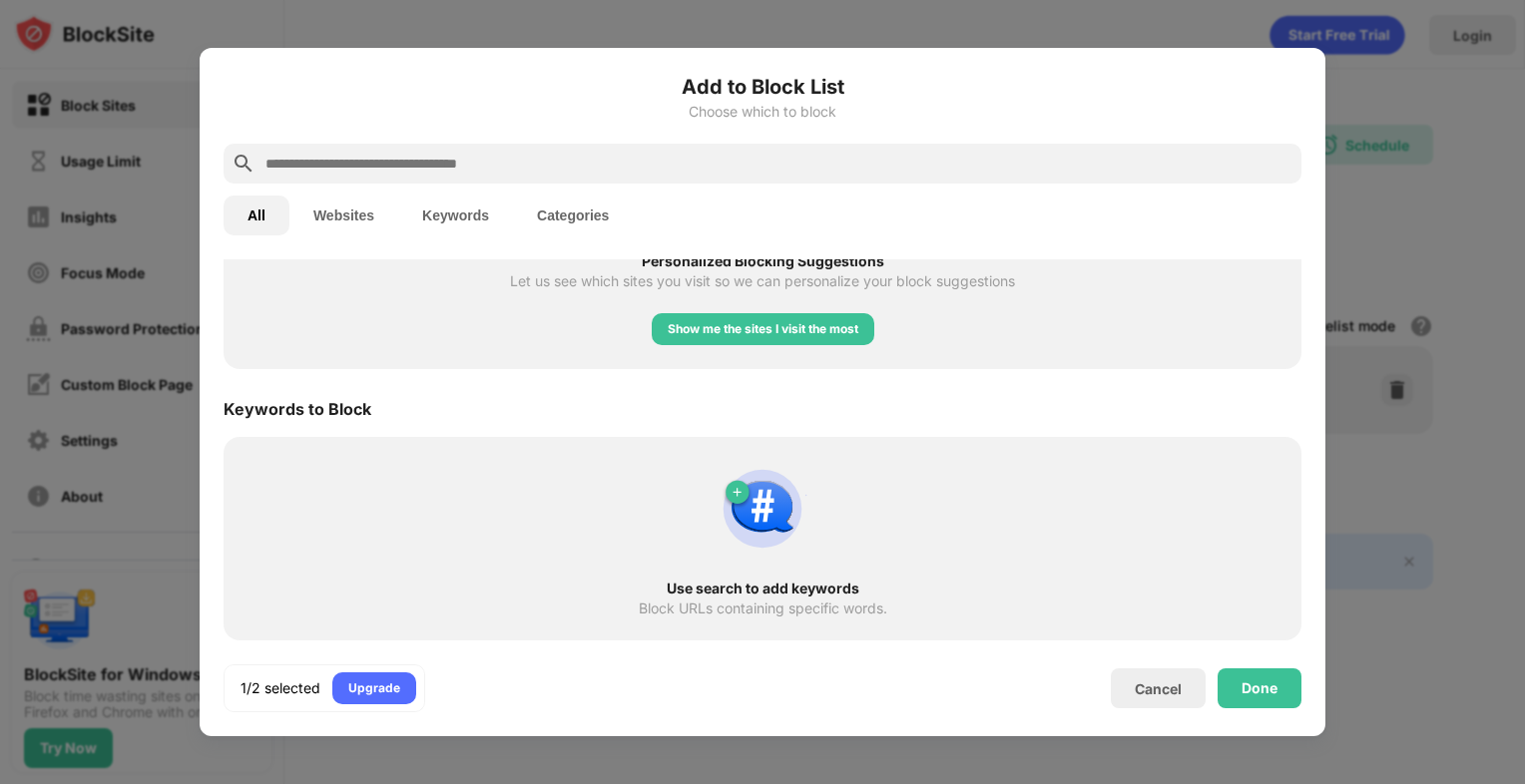 click on "Keywords" at bounding box center (455, 215) 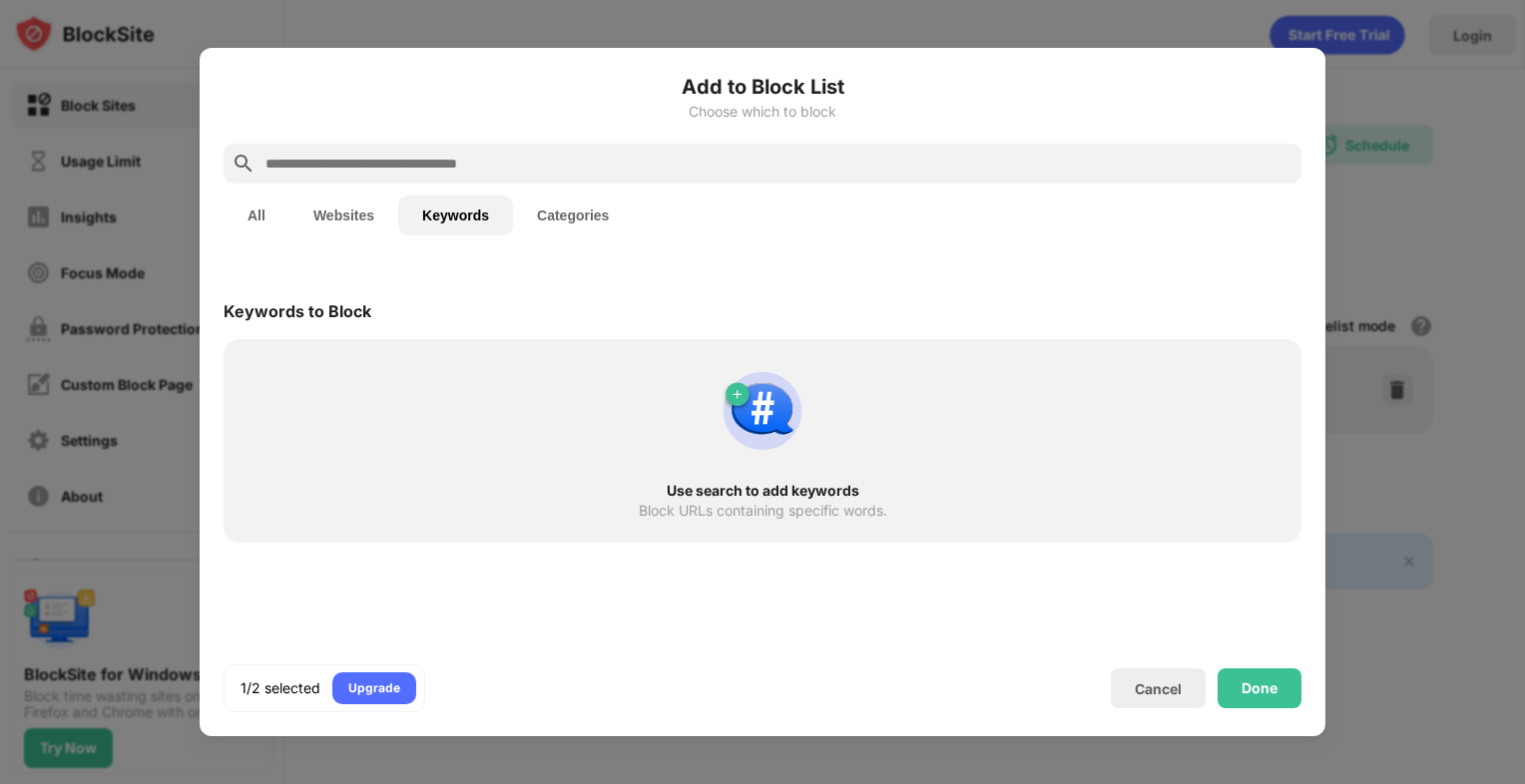 scroll, scrollTop: 0, scrollLeft: 0, axis: both 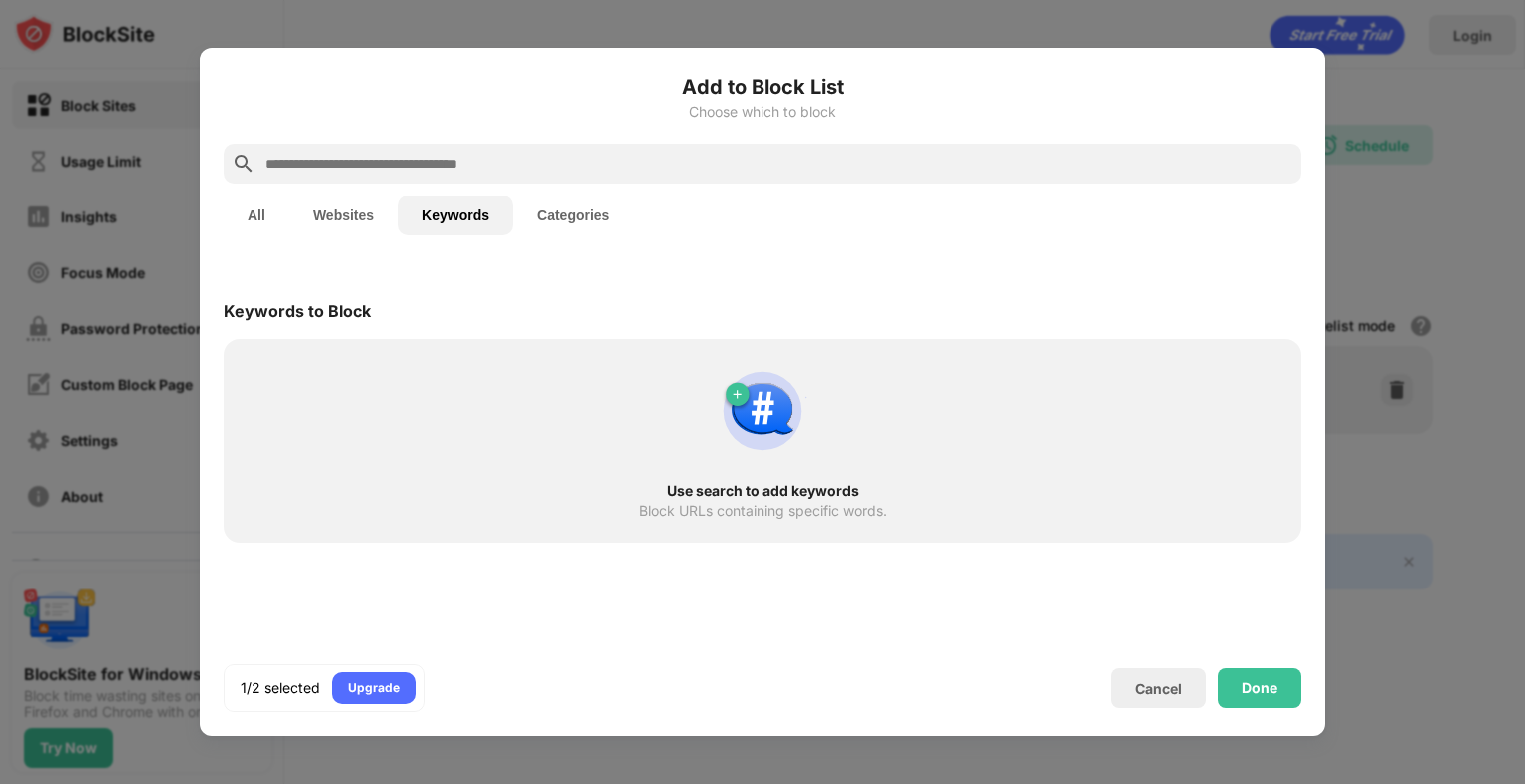 click on "Websites" at bounding box center [343, 215] 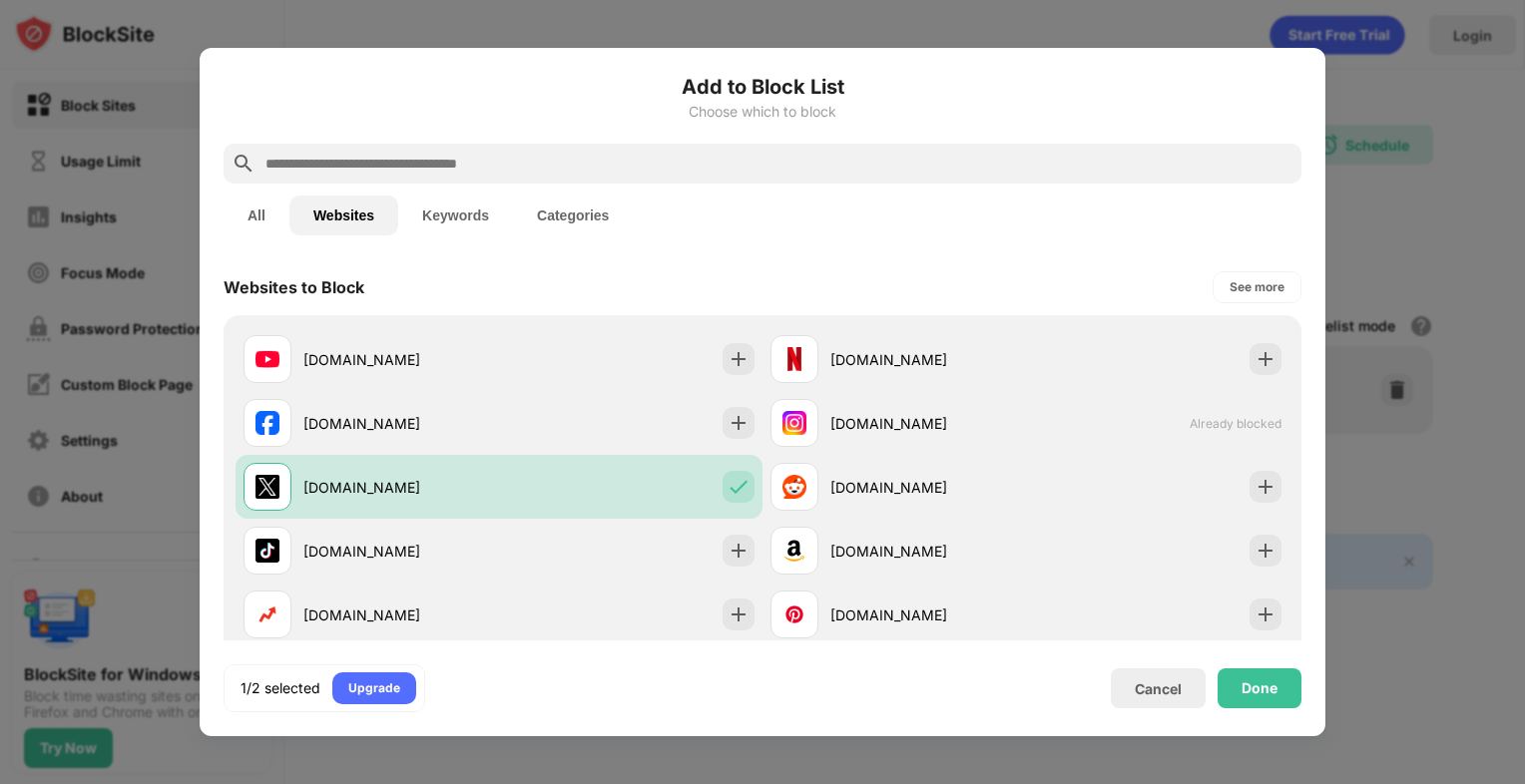 scroll, scrollTop: 6, scrollLeft: 0, axis: vertical 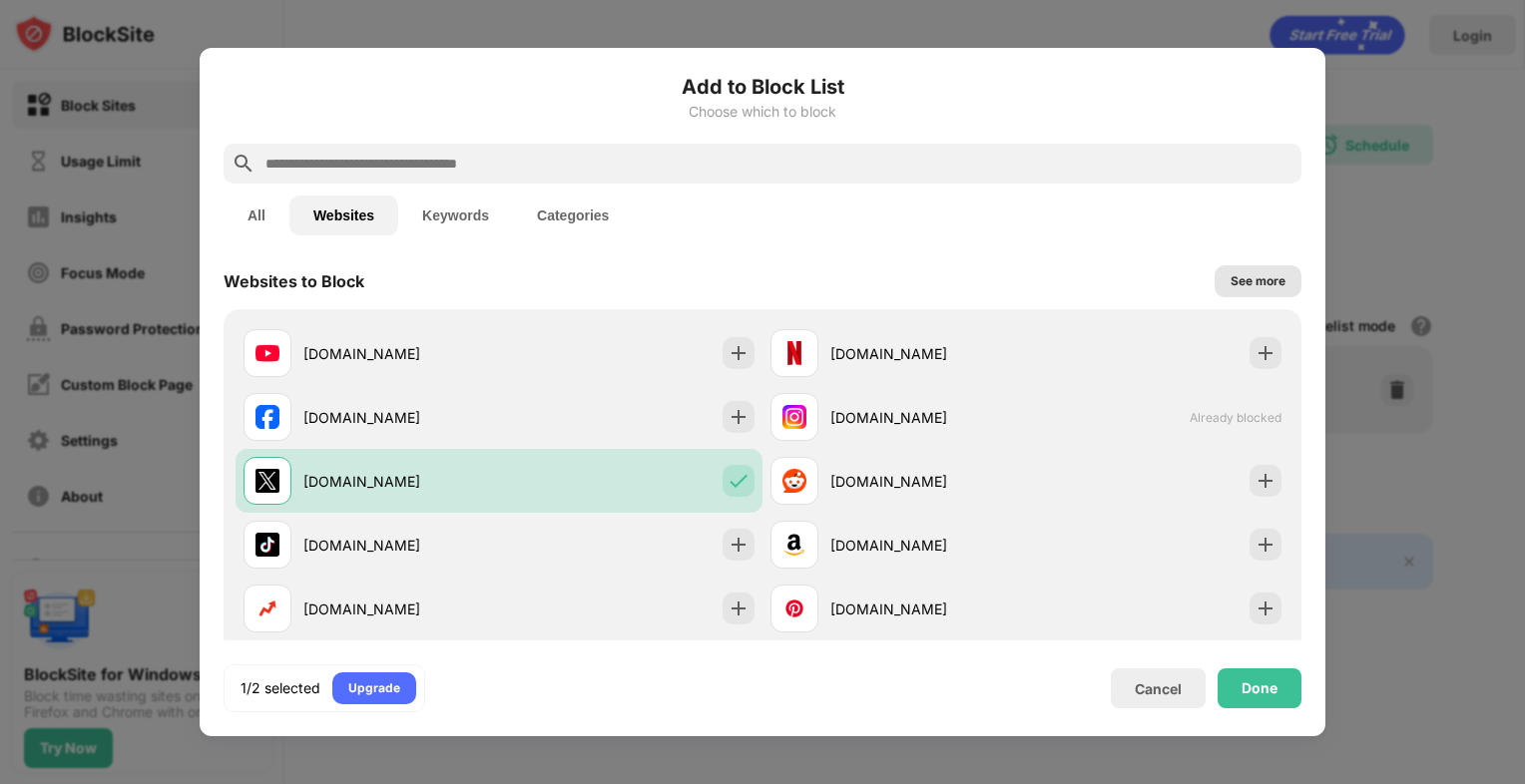 click on "See more" at bounding box center (1258, 281) 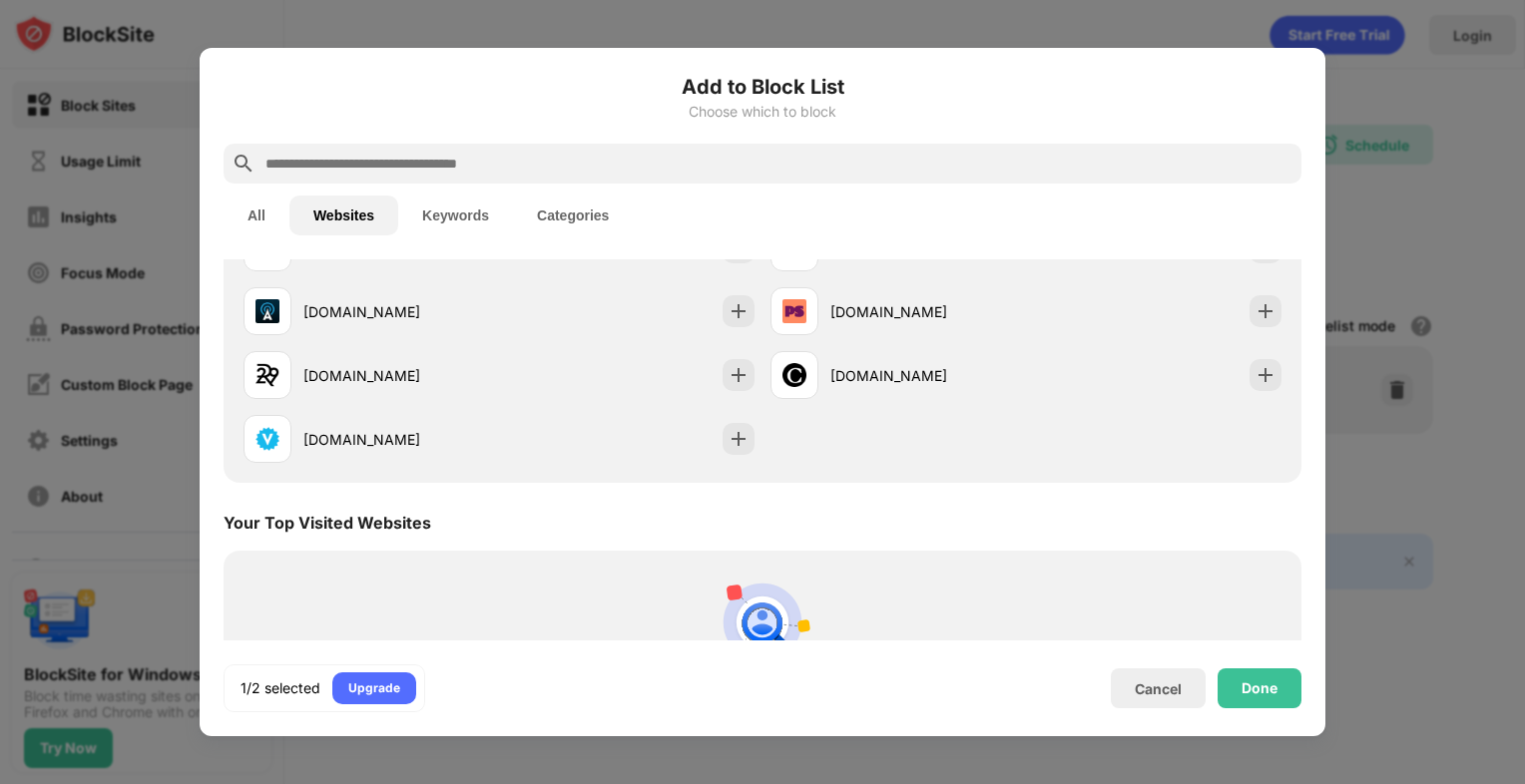 scroll, scrollTop: 2093, scrollLeft: 0, axis: vertical 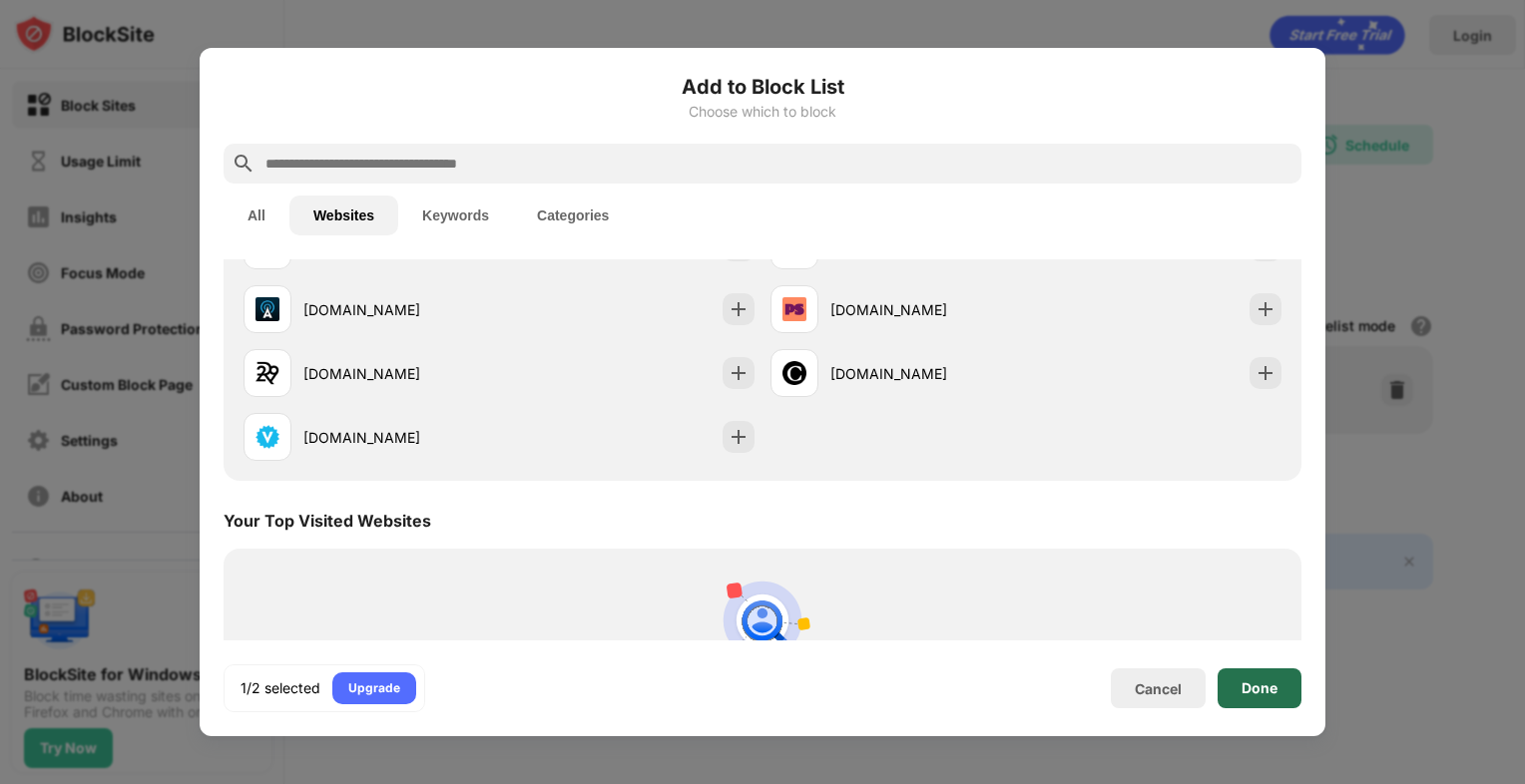 click on "Done" at bounding box center (1260, 688) 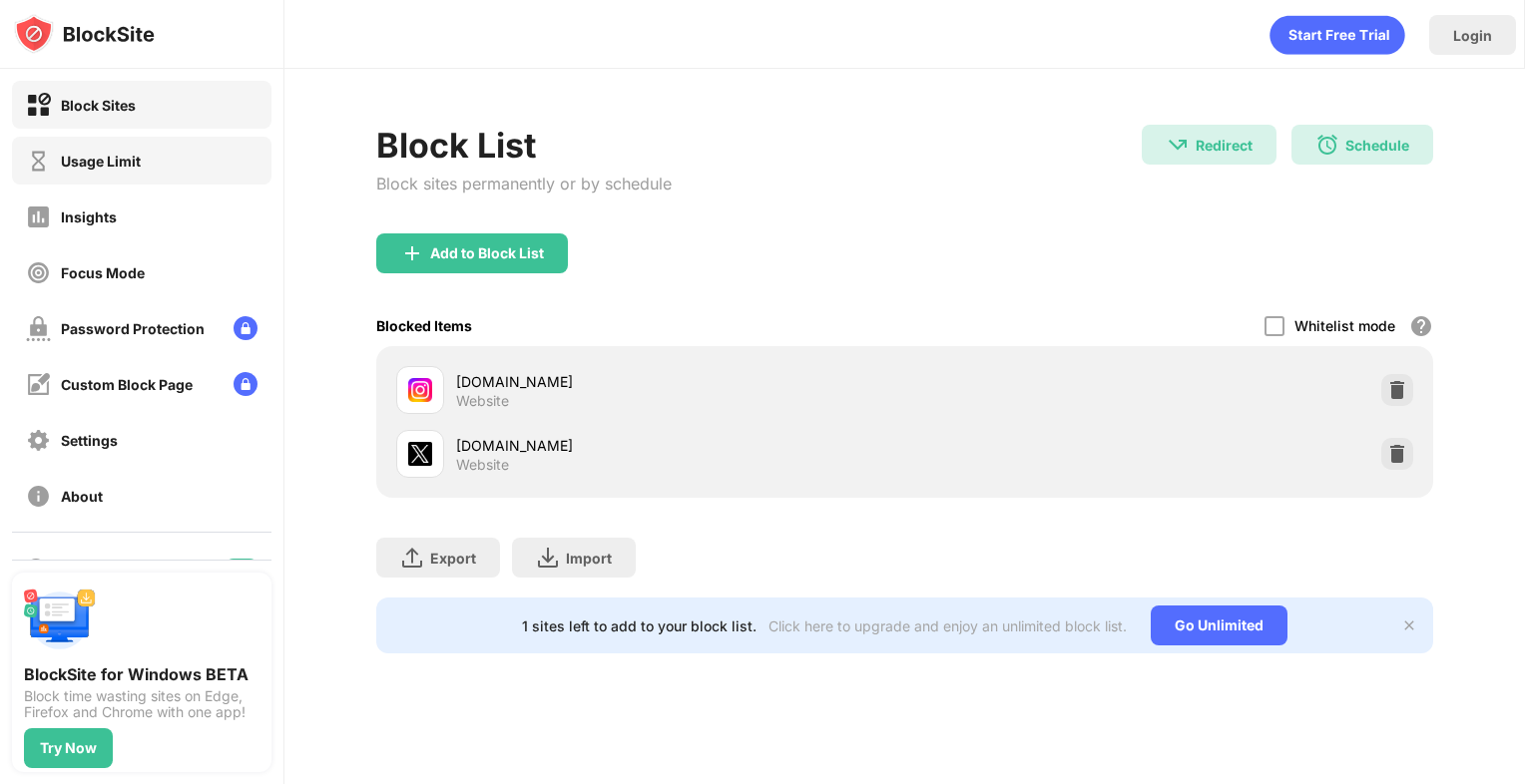 click on "Usage Limit" at bounding box center [83, 161] 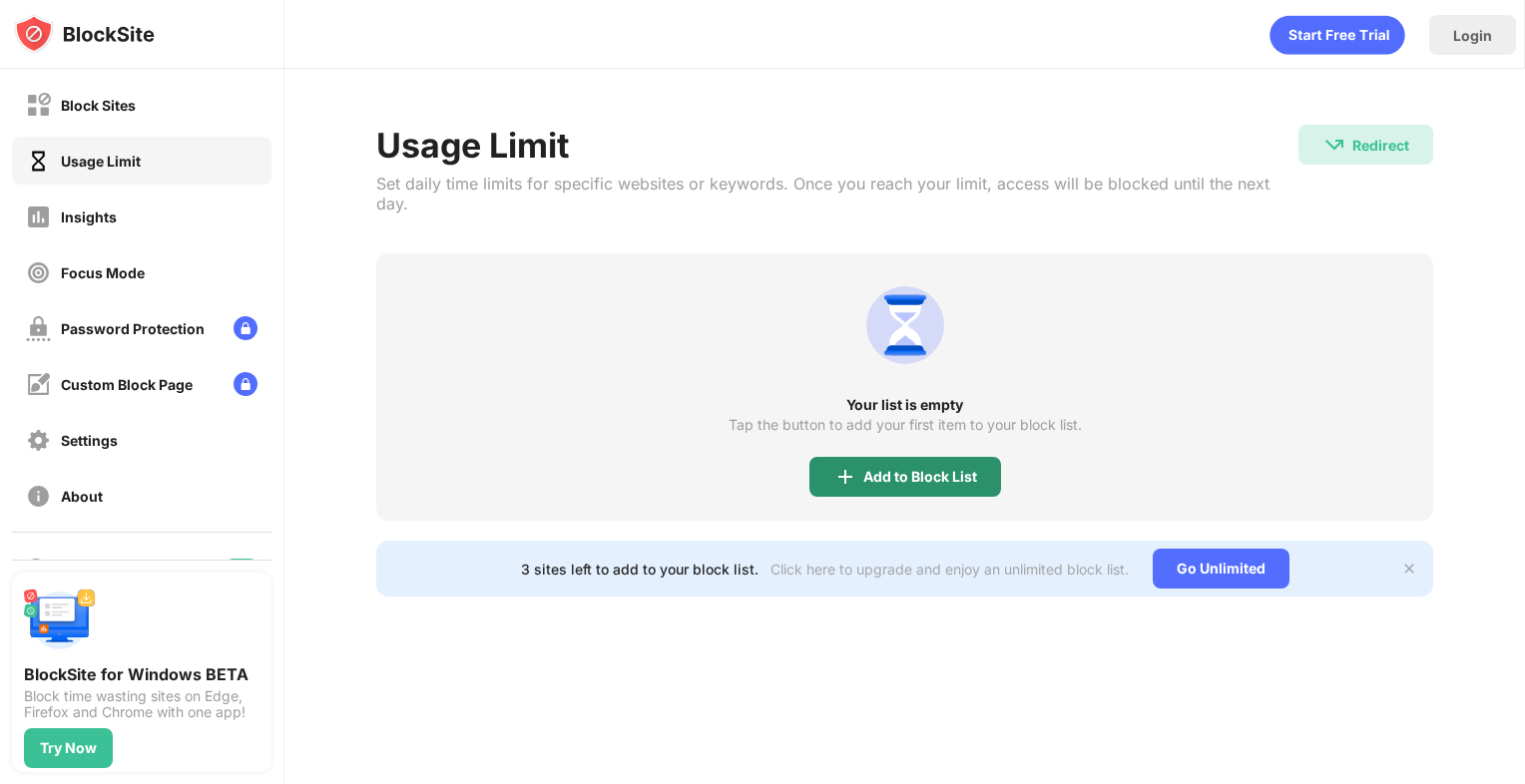 click on "Add to Block List" at bounding box center [920, 477] 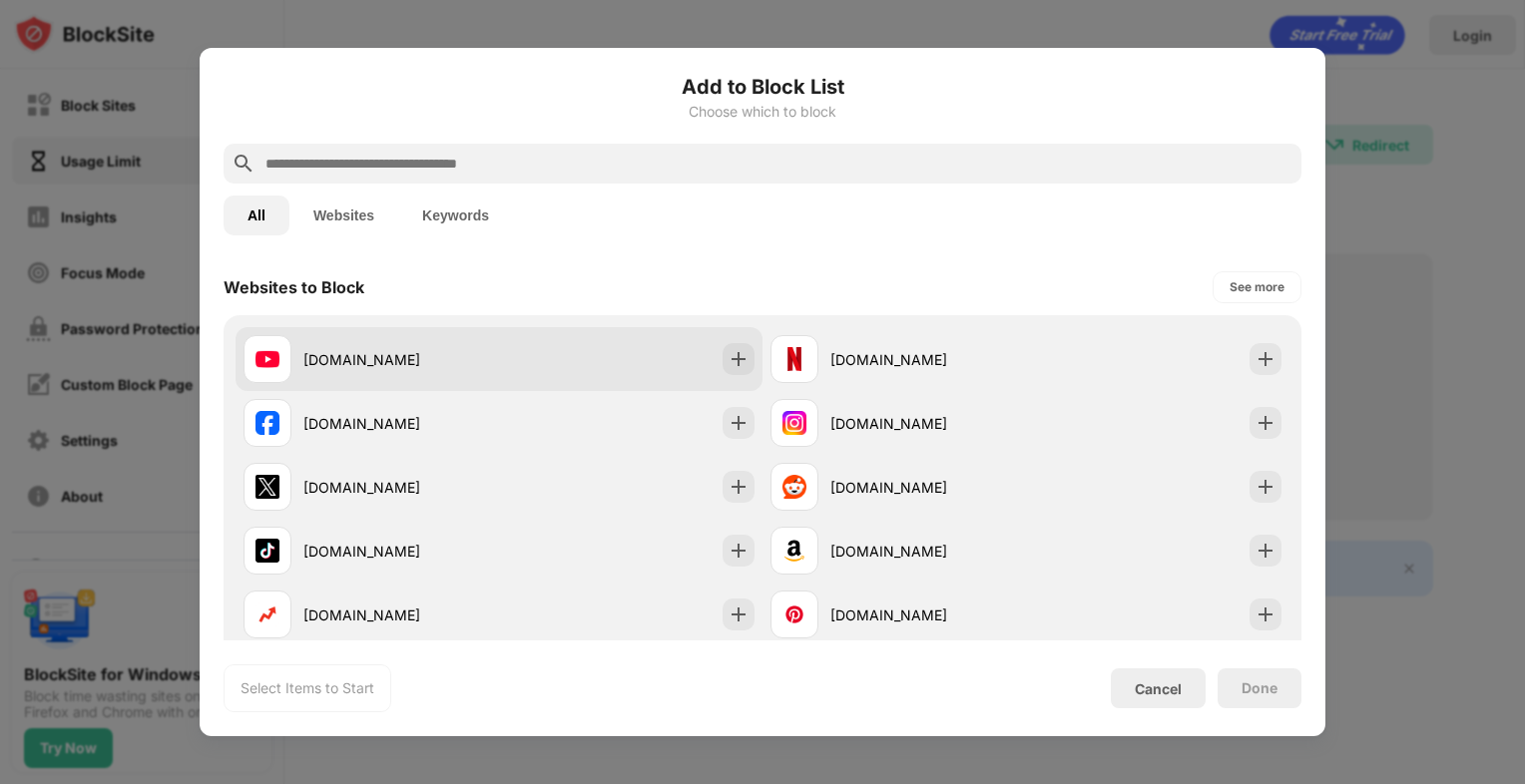 click at bounding box center (739, 359) 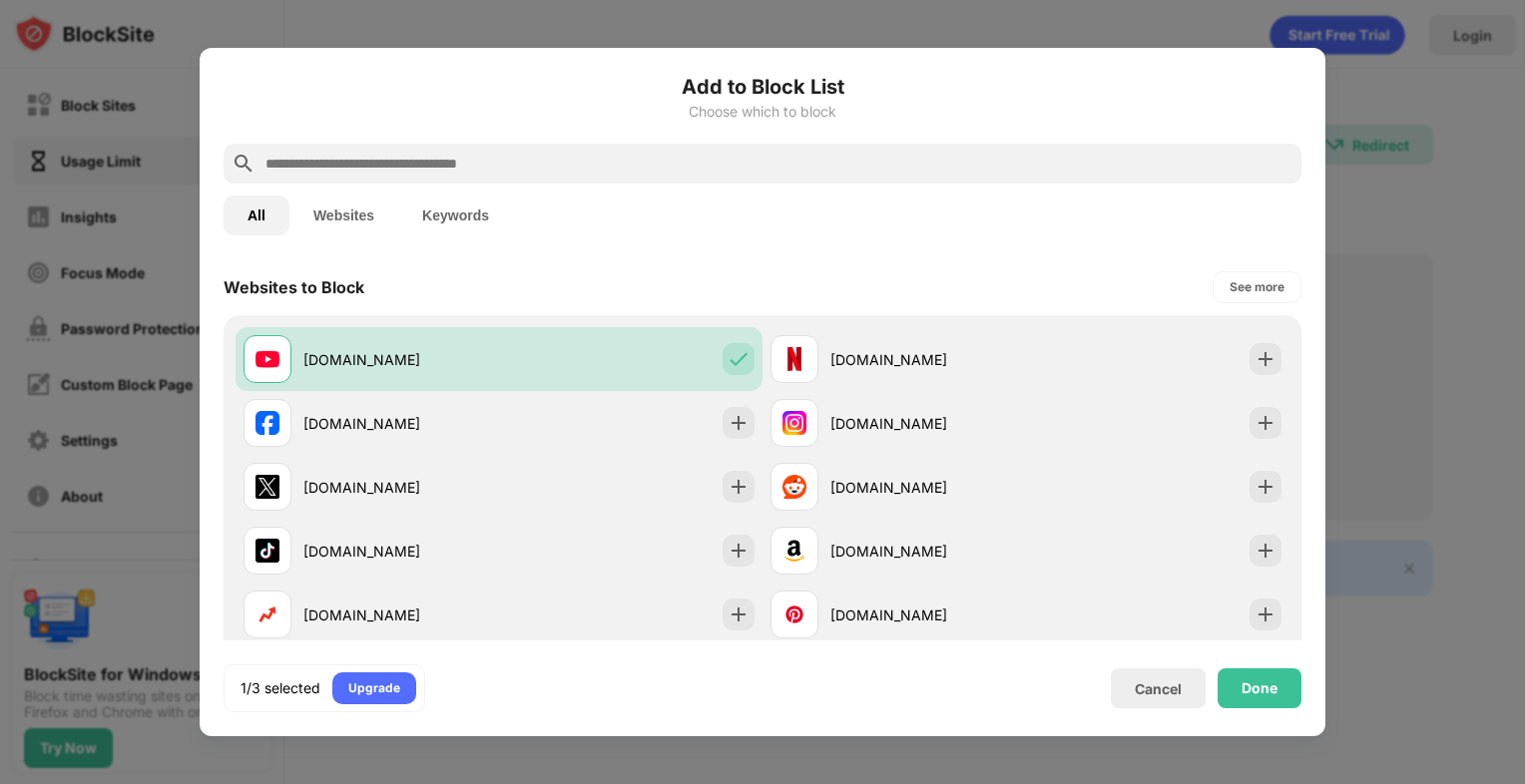 click at bounding box center (778, 164) 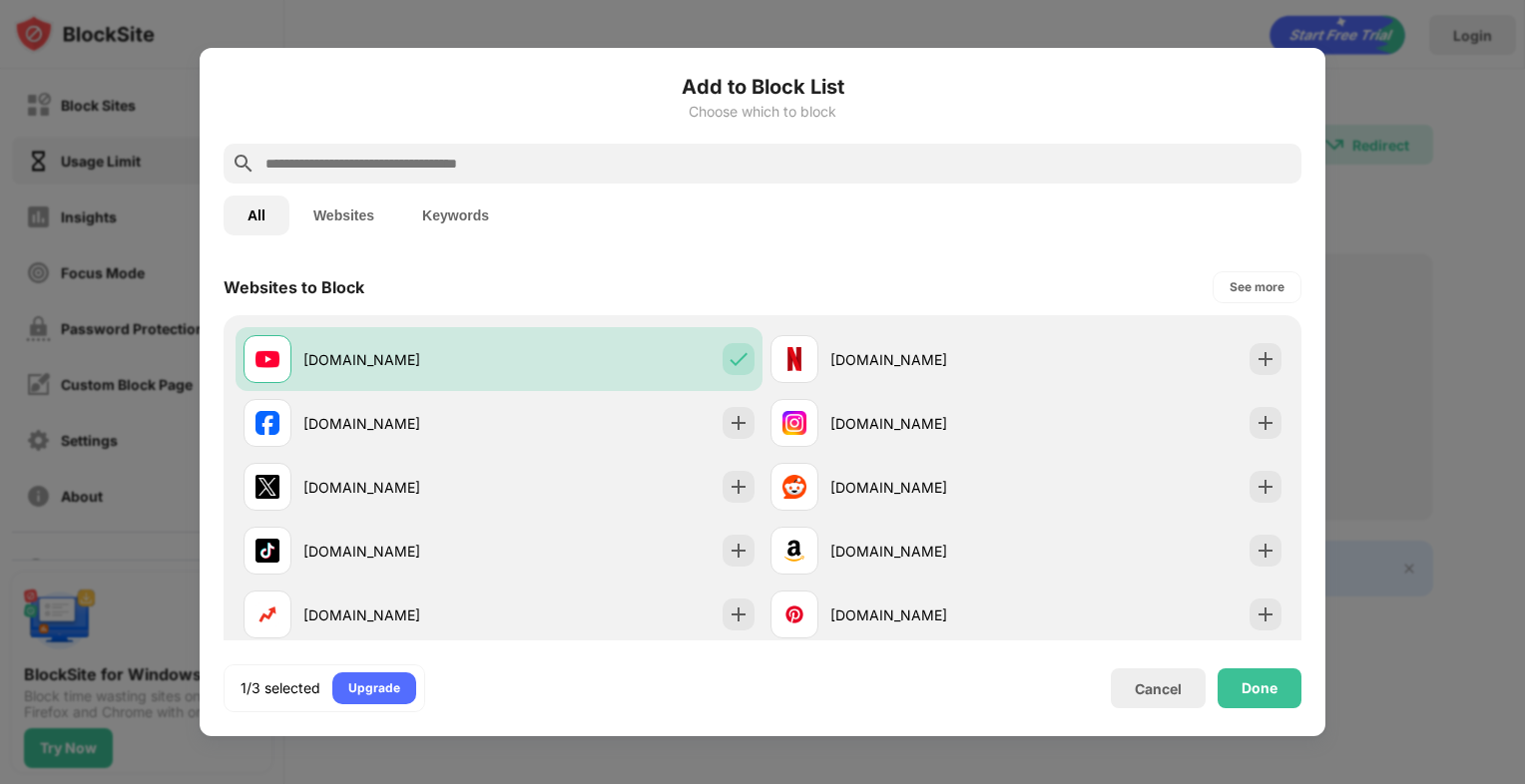paste on "**********" 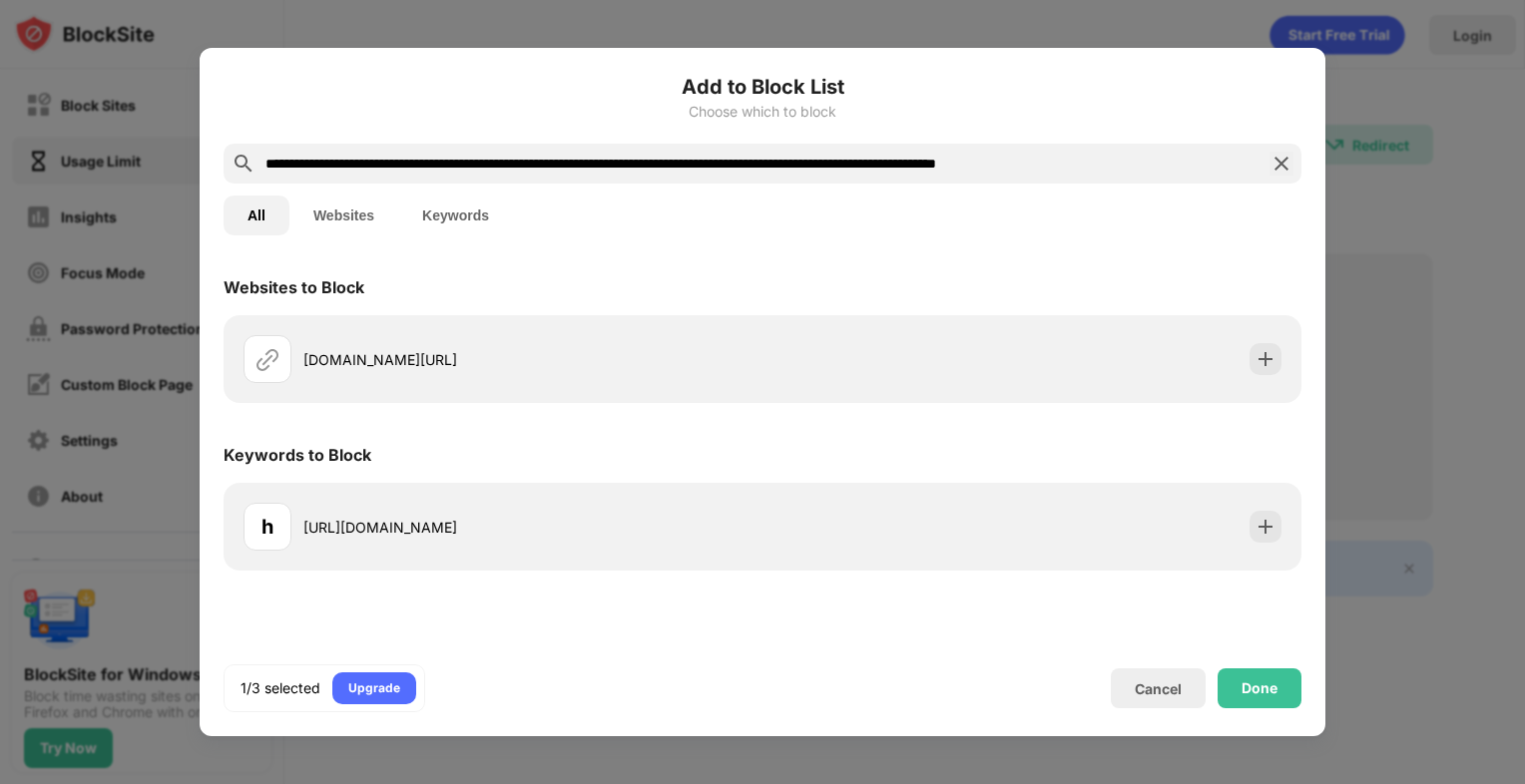 drag, startPoint x: 1223, startPoint y: 156, endPoint x: 418, endPoint y: 125, distance: 805.59667 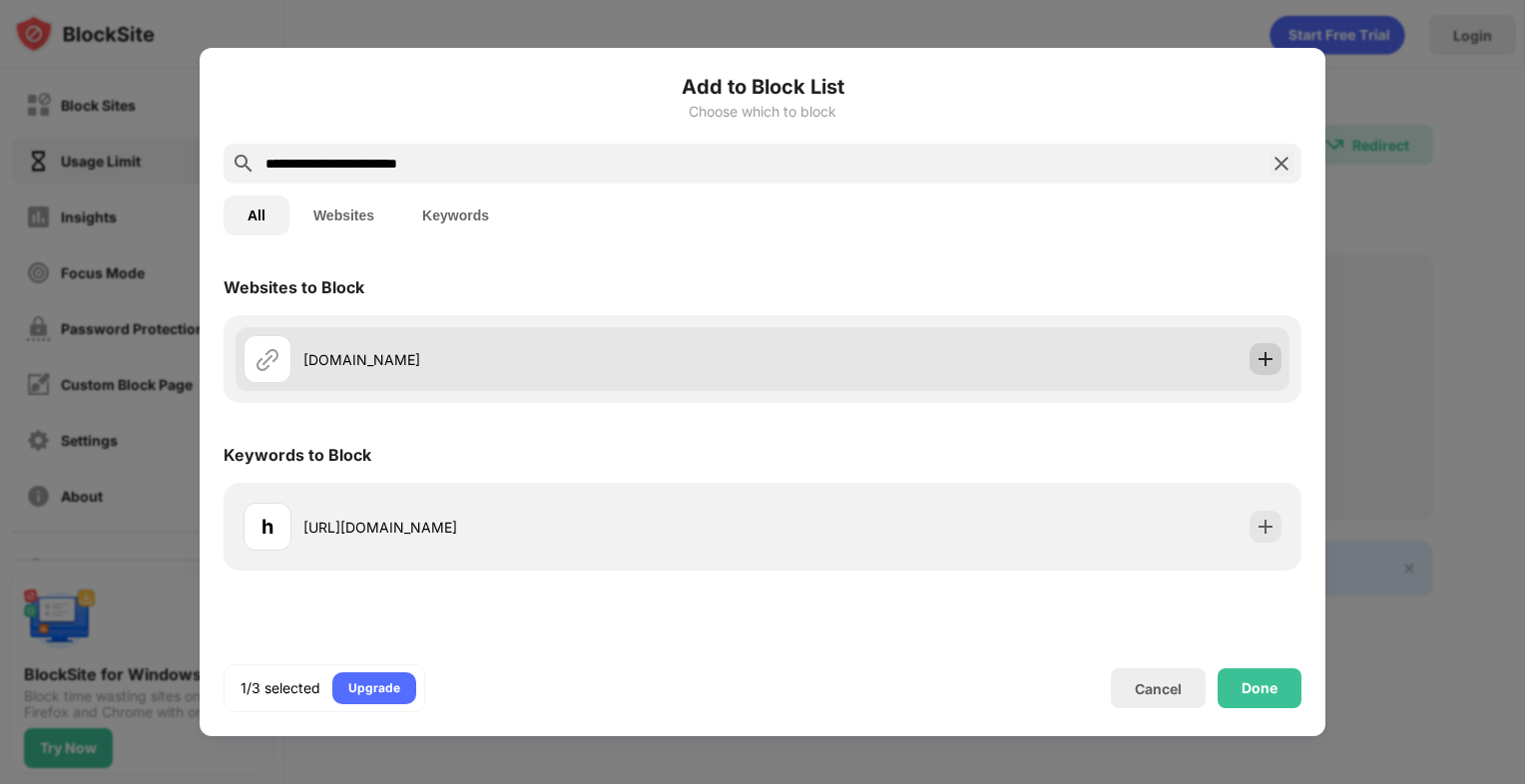 type on "**********" 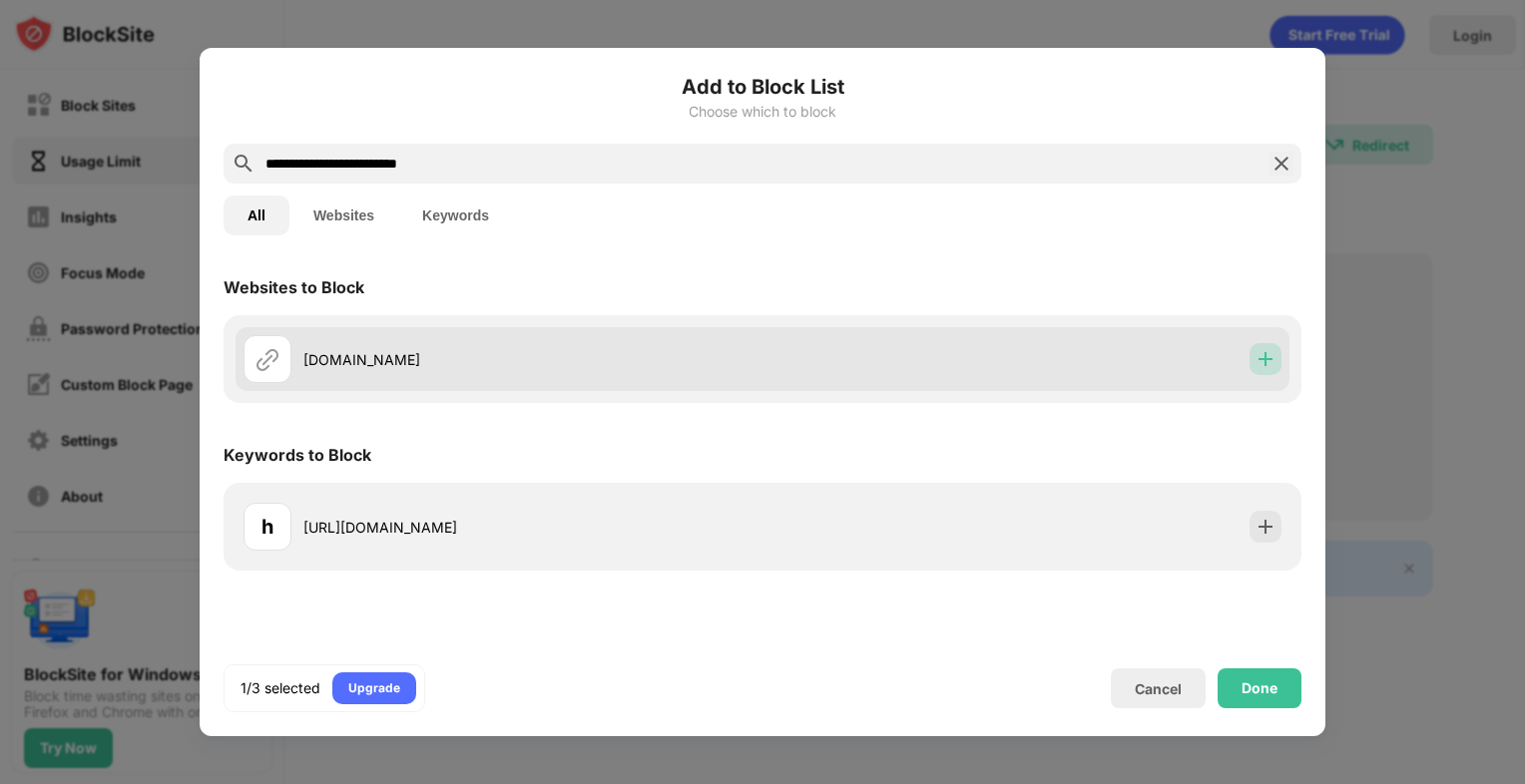 click at bounding box center (1266, 359) 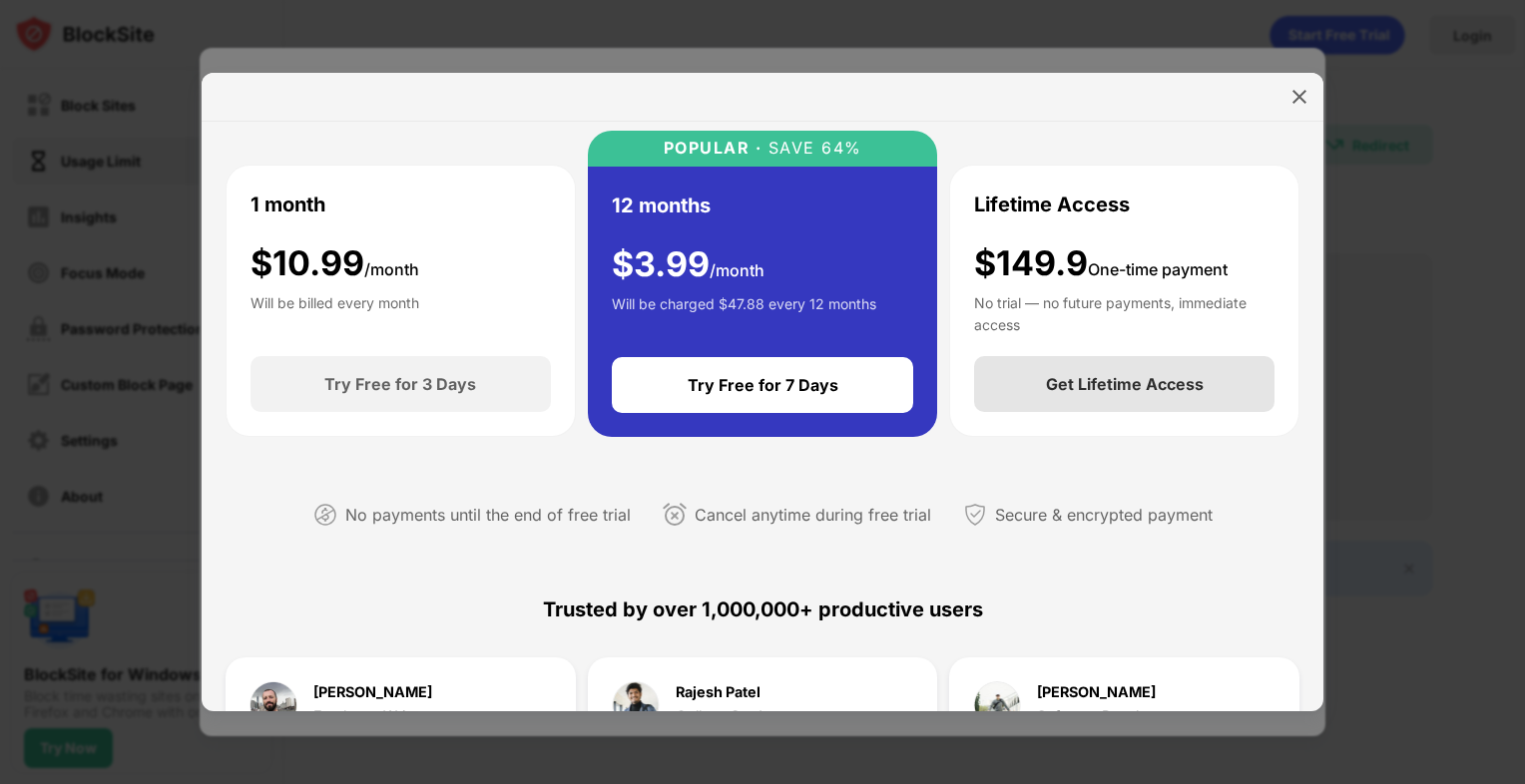 scroll, scrollTop: 0, scrollLeft: 0, axis: both 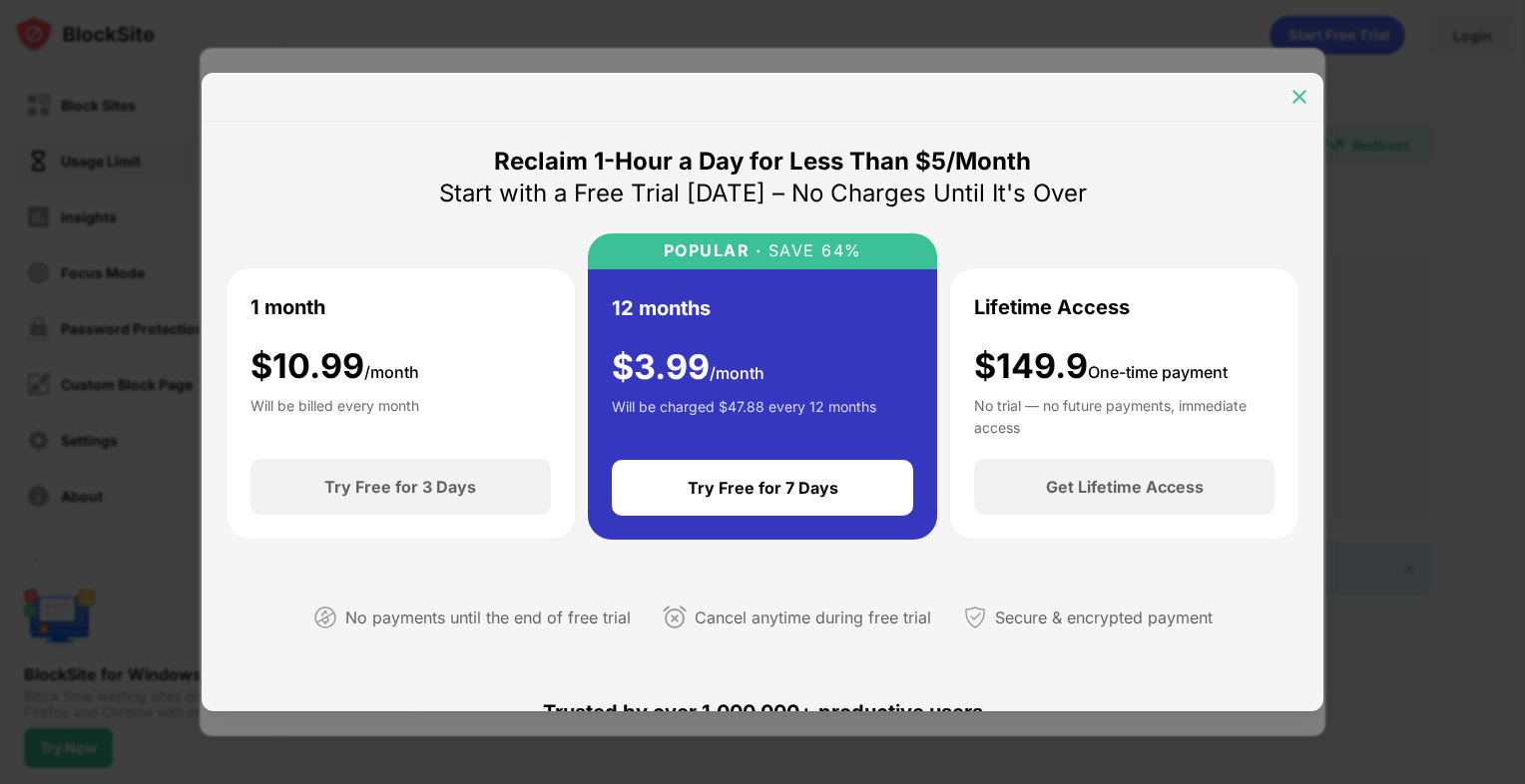 click at bounding box center [1299, 97] 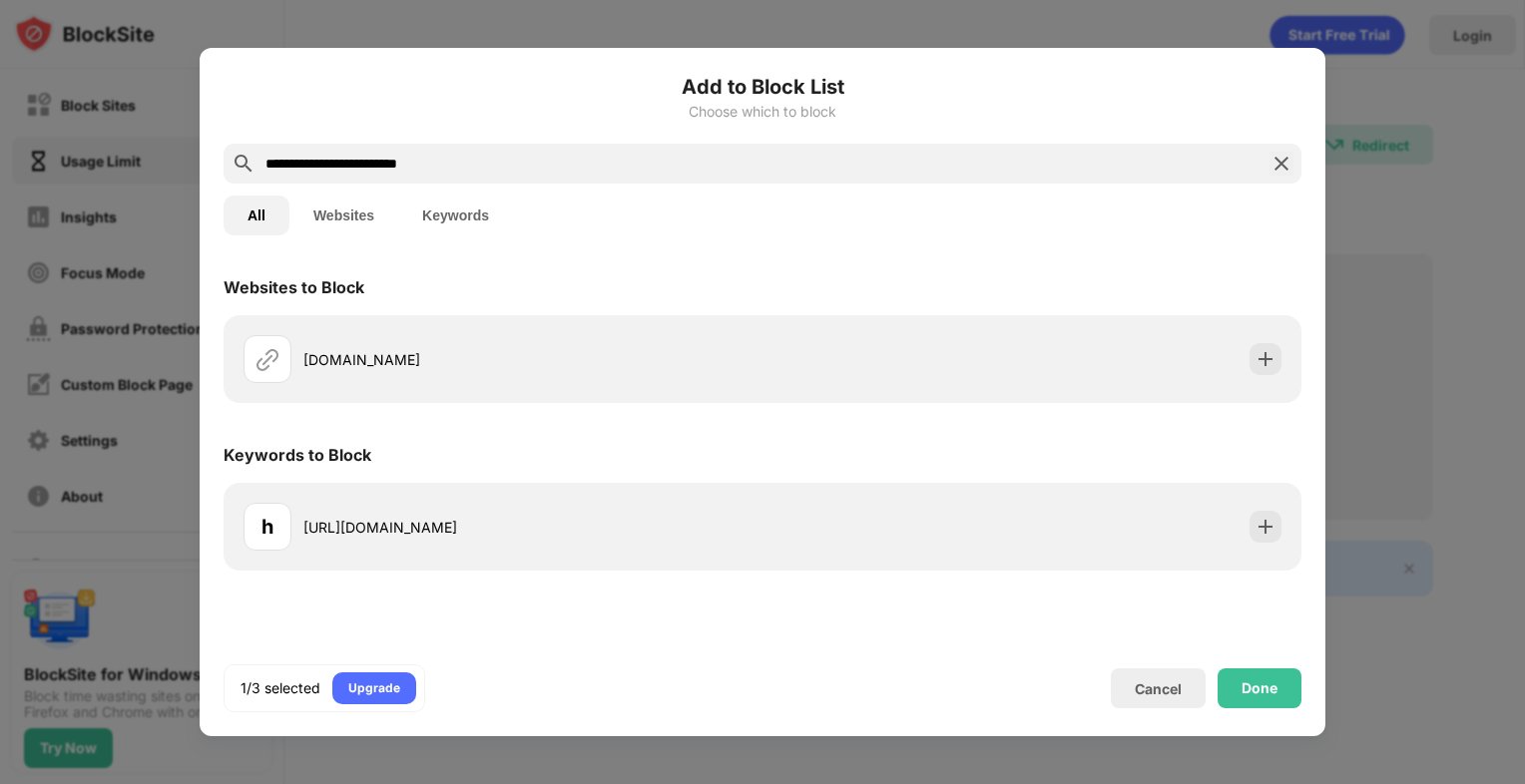click on "Keywords" at bounding box center (455, 215) 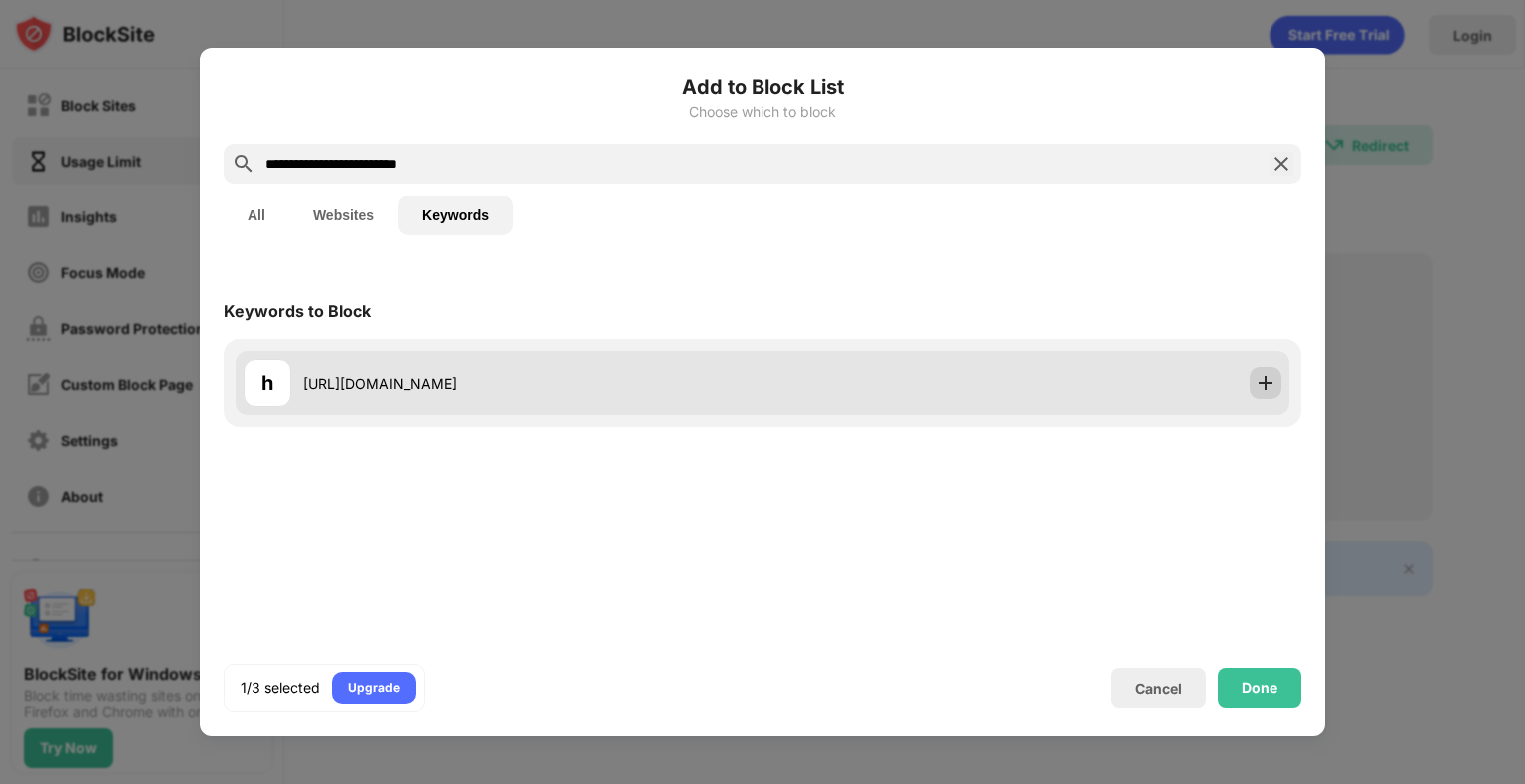 click at bounding box center [1266, 383] 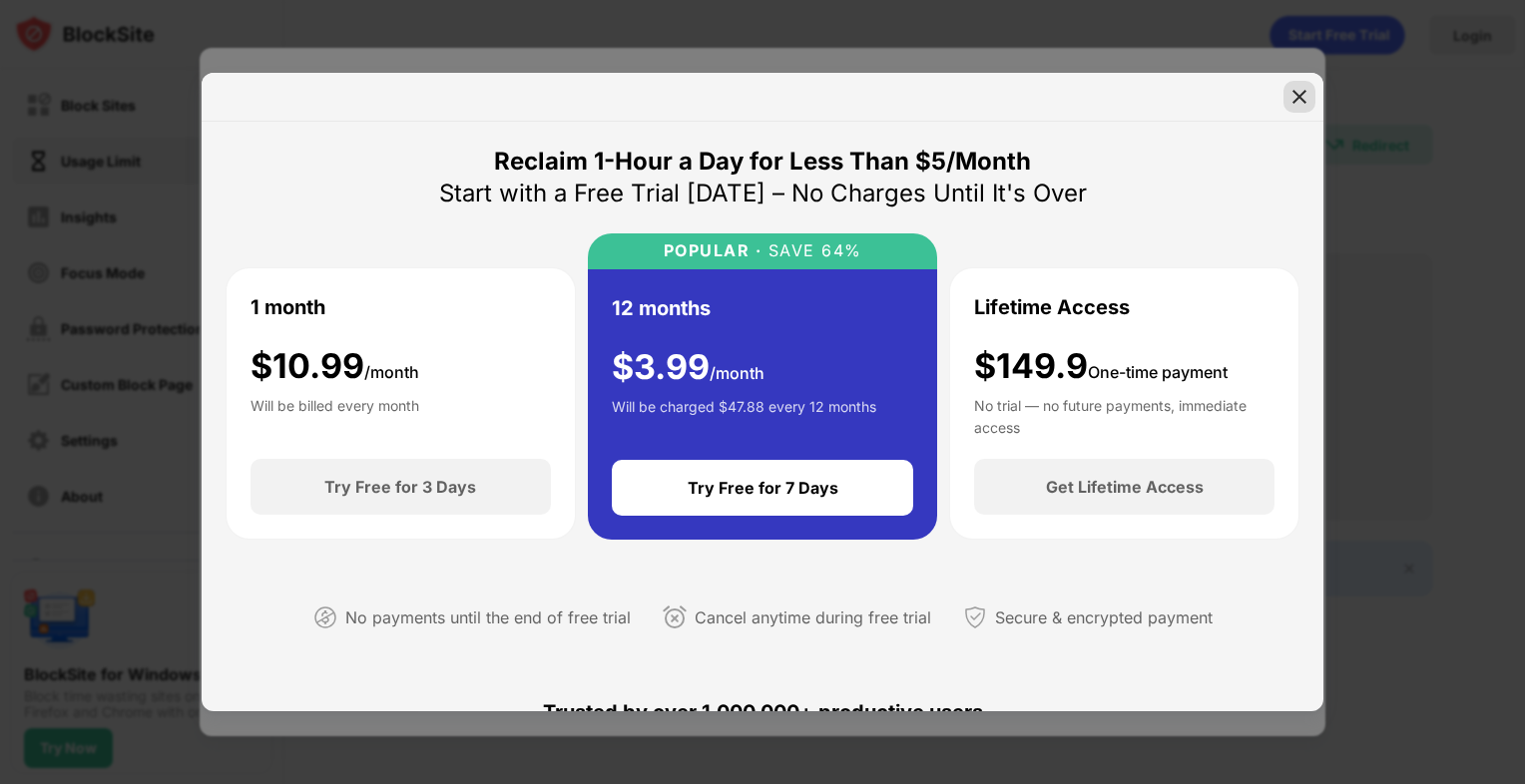 click at bounding box center (1299, 97) 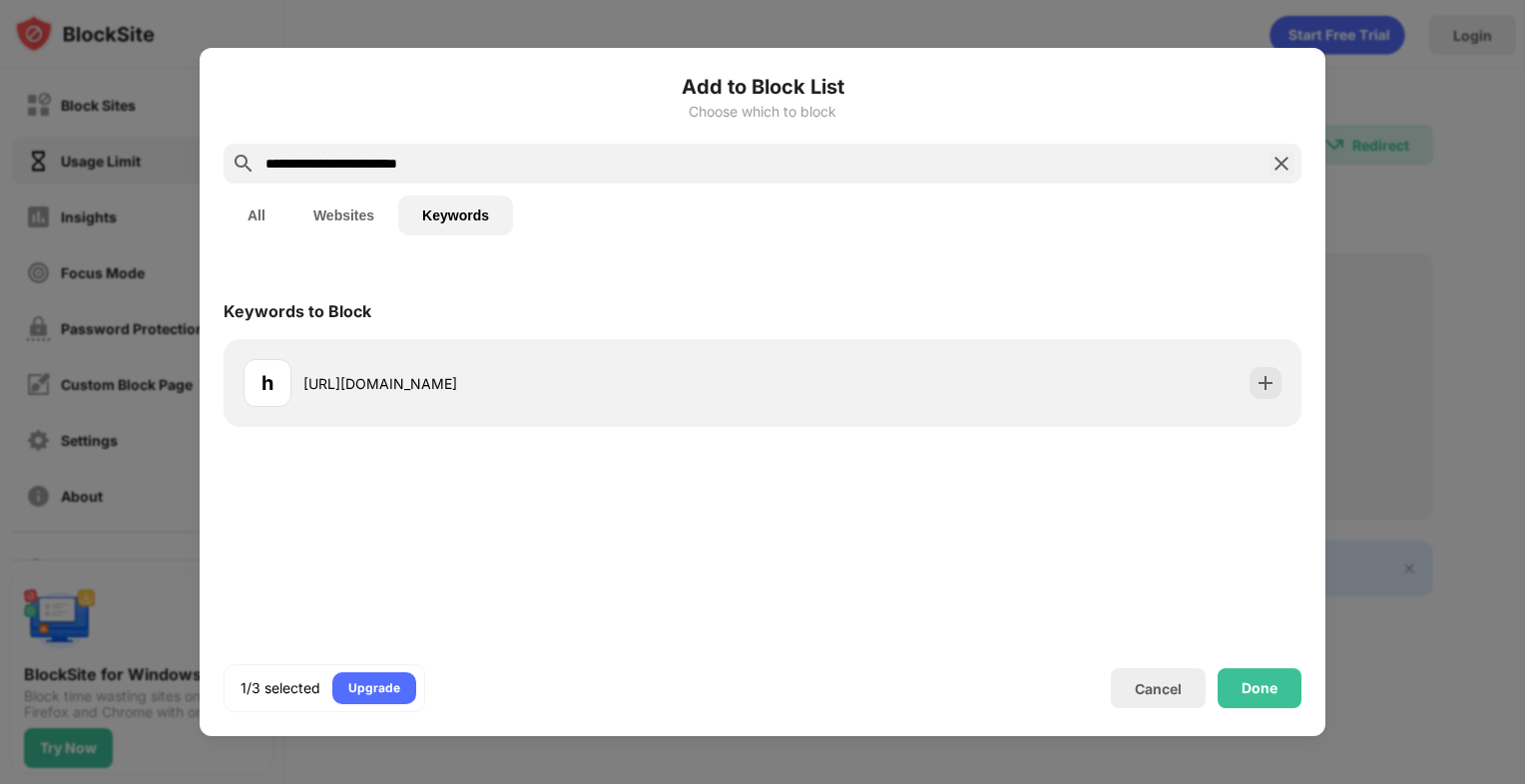 click at bounding box center (1281, 164) 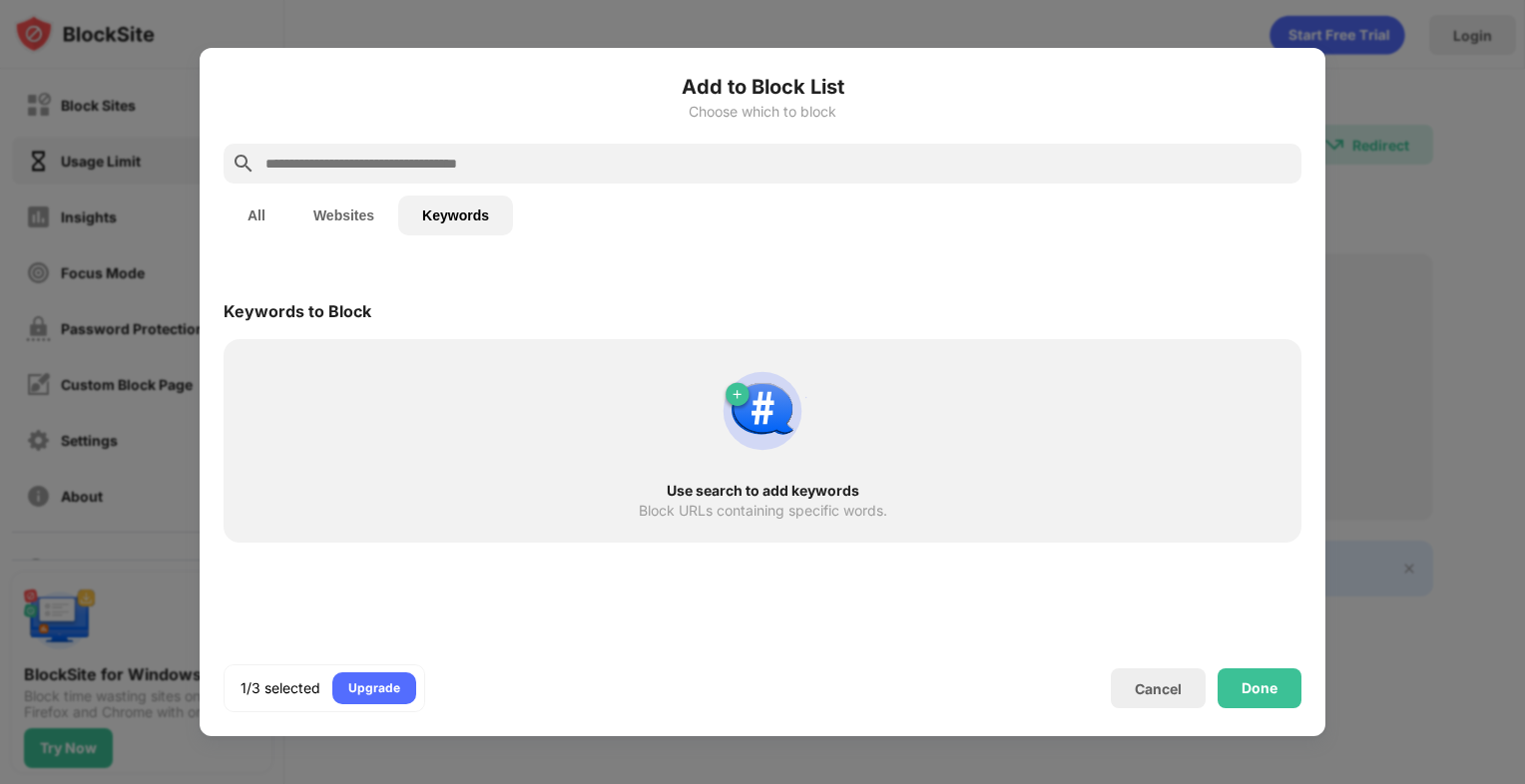 click on "All" at bounding box center [256, 215] 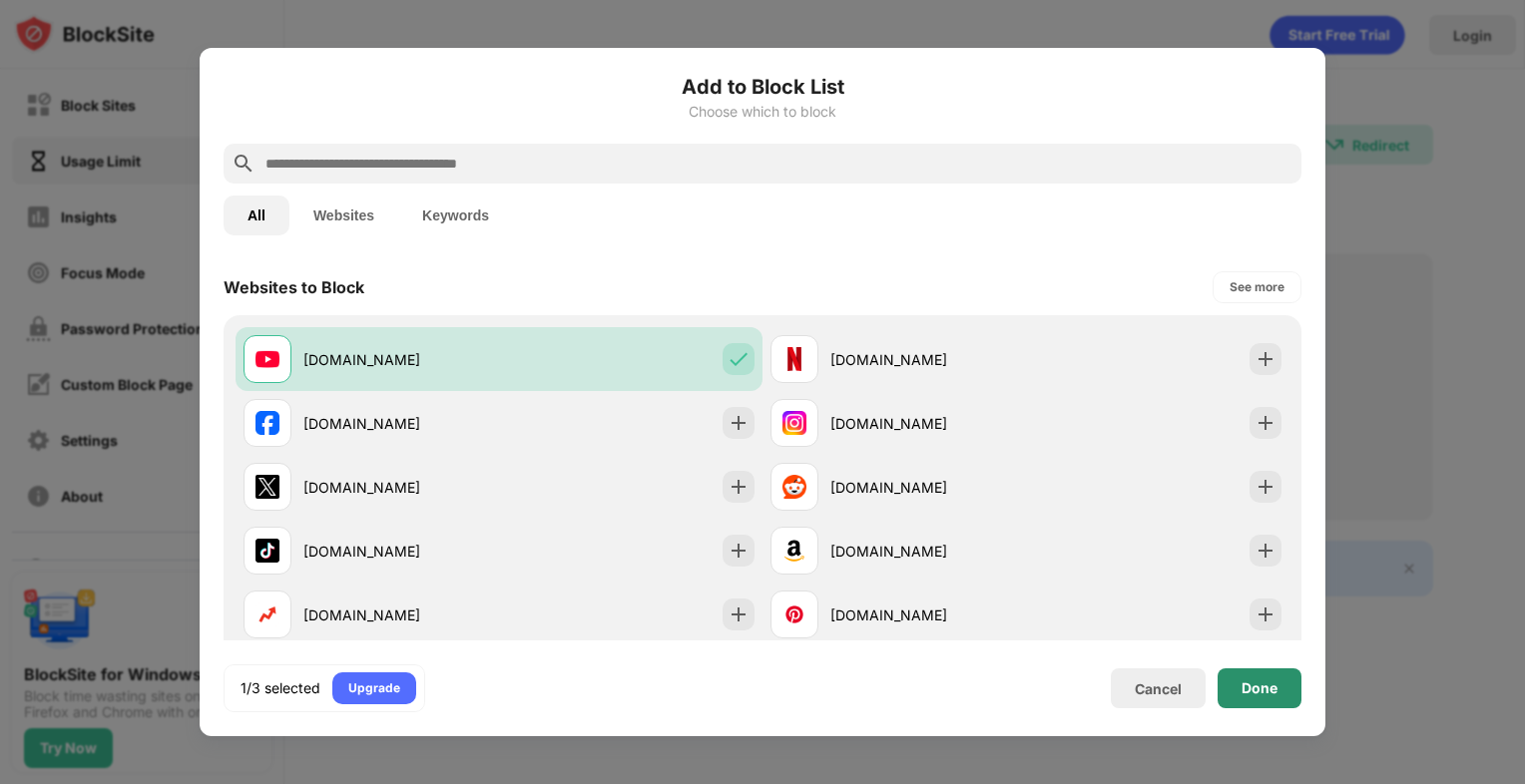 click on "Done" at bounding box center (1260, 688) 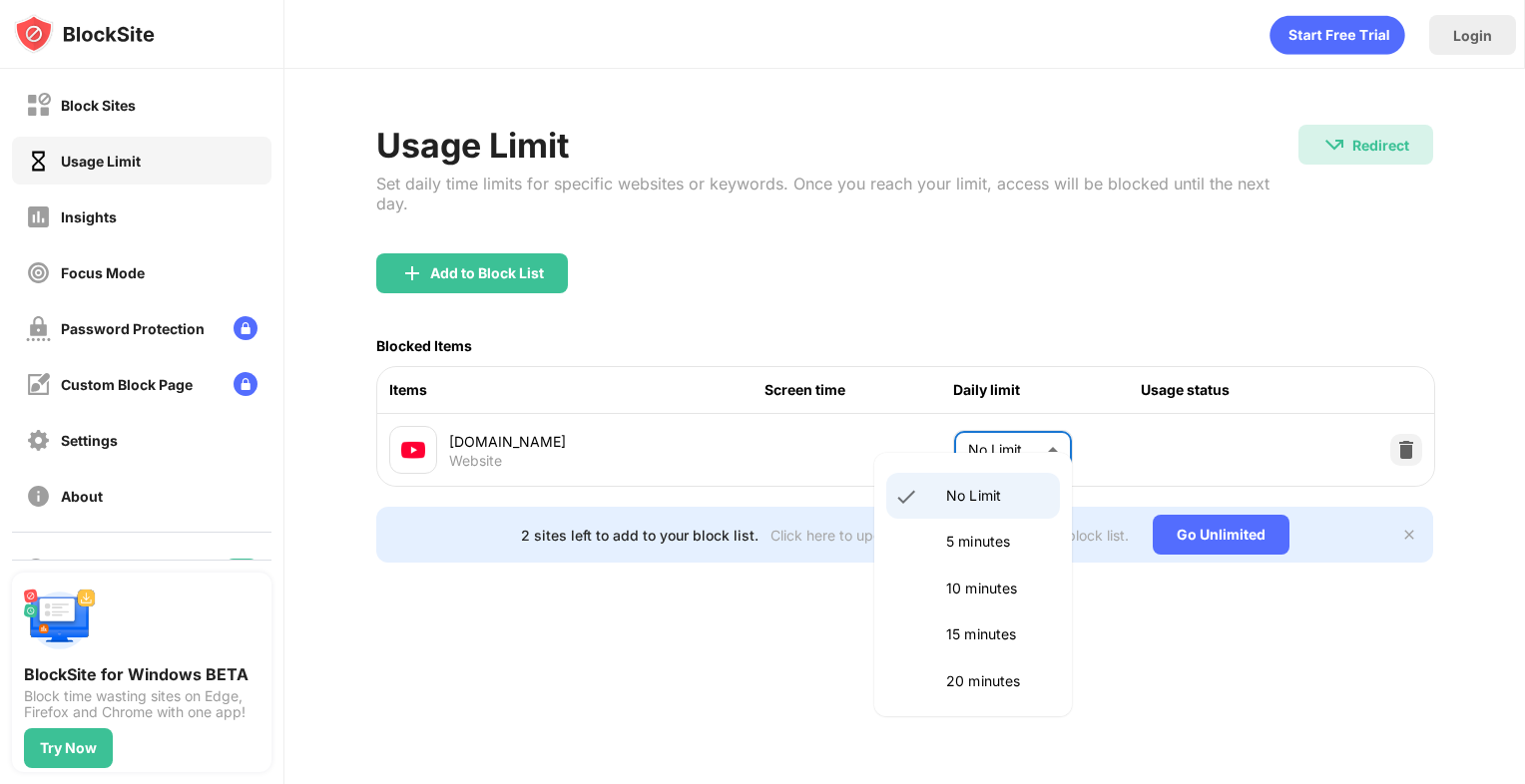 click on "Block Sites Usage Limit Insights Focus Mode Password Protection Custom Block Page Settings About Blocking Sync with other devices Disabled BlockSite for Windows BETA Block time wasting sites on Edge, Firefox and Chrome with one app! Try Now Login Usage Limit Set daily time limits for specific websites or keywords. Once you reach your limit, access will be blocked until the next day. Redirect Redirect to [DOMAIN_NAME][URL] Add to Block List Blocked Items Items Screen time Daily limit Usage status [DOMAIN_NAME] Website No Limit ******** ​ 2 sites left to add to your block list. Click here to upgrade and enjoy an unlimited block list. Go Unlimited
No Limit 5 minutes 10 minutes 15 minutes 20 minutes 25 minutes 30 minutes 35 minutes 40 minutes 45 minutes 50 minutes 55 minutes 60 minutes 1.5 hours 2 hours 2.5 hours 3 hours 3.5 hours 4 hours 4.5 hours 5 hours 5.5 hours 6 hours 6.5 hours 7 hours" at bounding box center (762, 392) 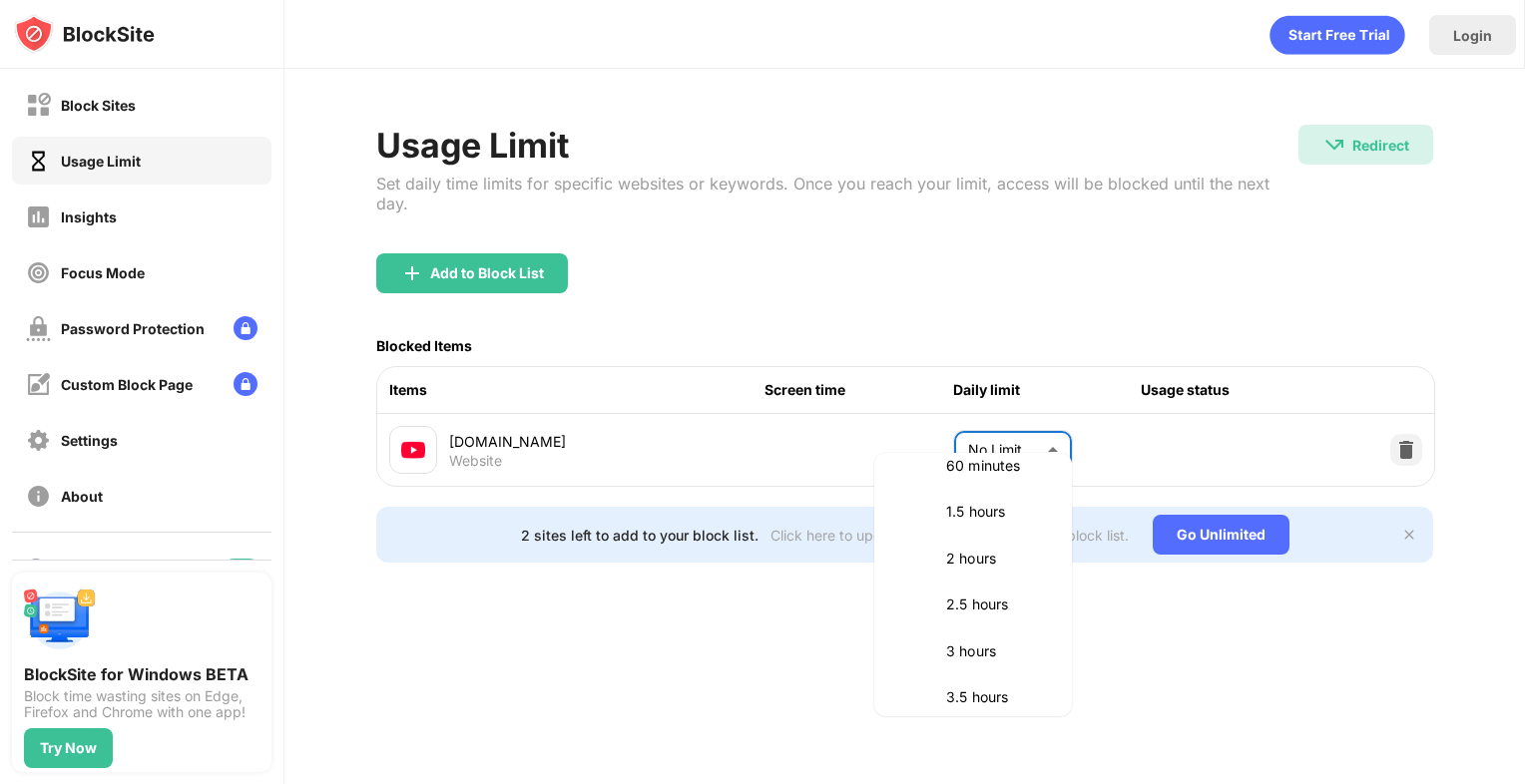 scroll, scrollTop: 585, scrollLeft: 0, axis: vertical 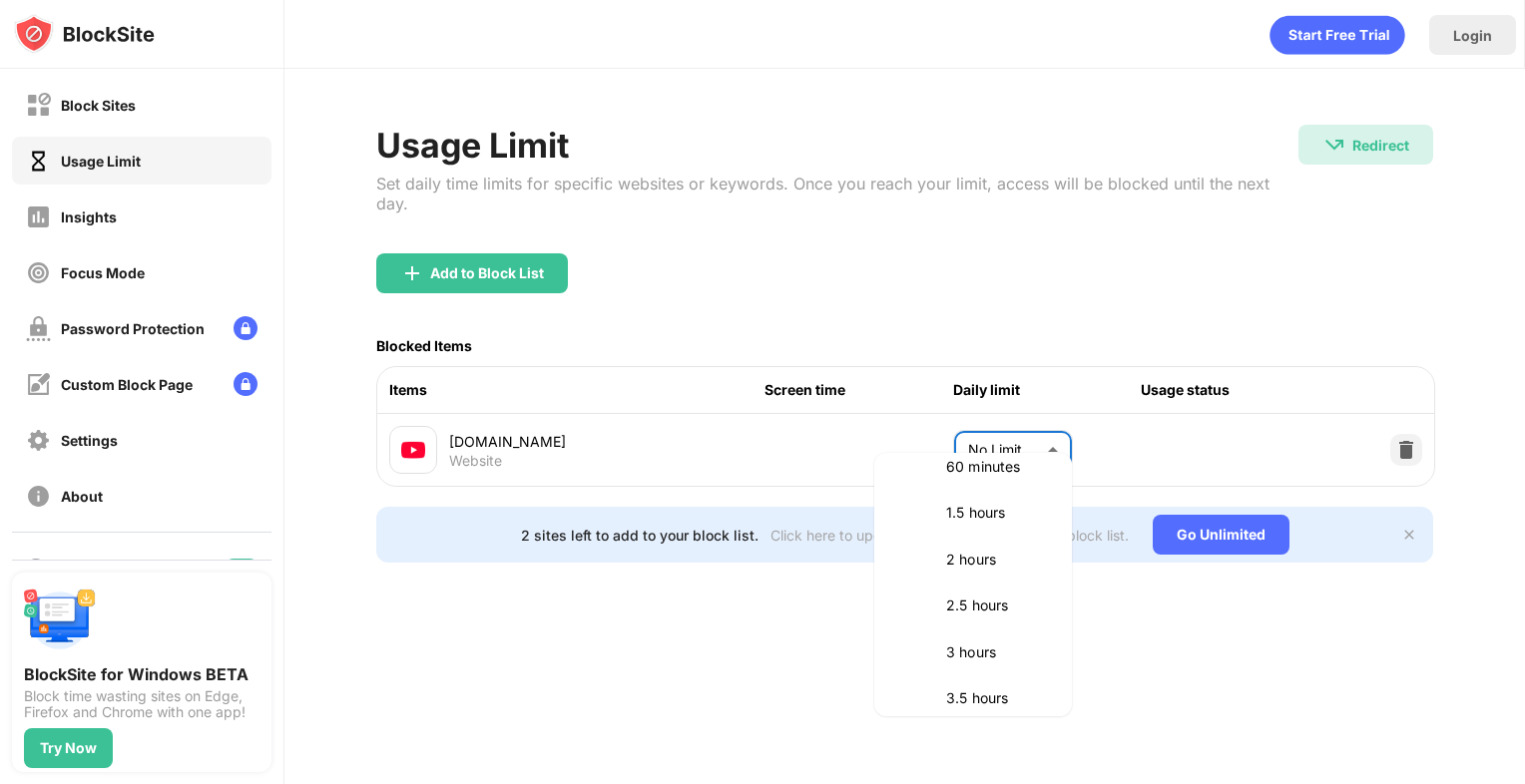 click on "2 hours" at bounding box center [997, 560] 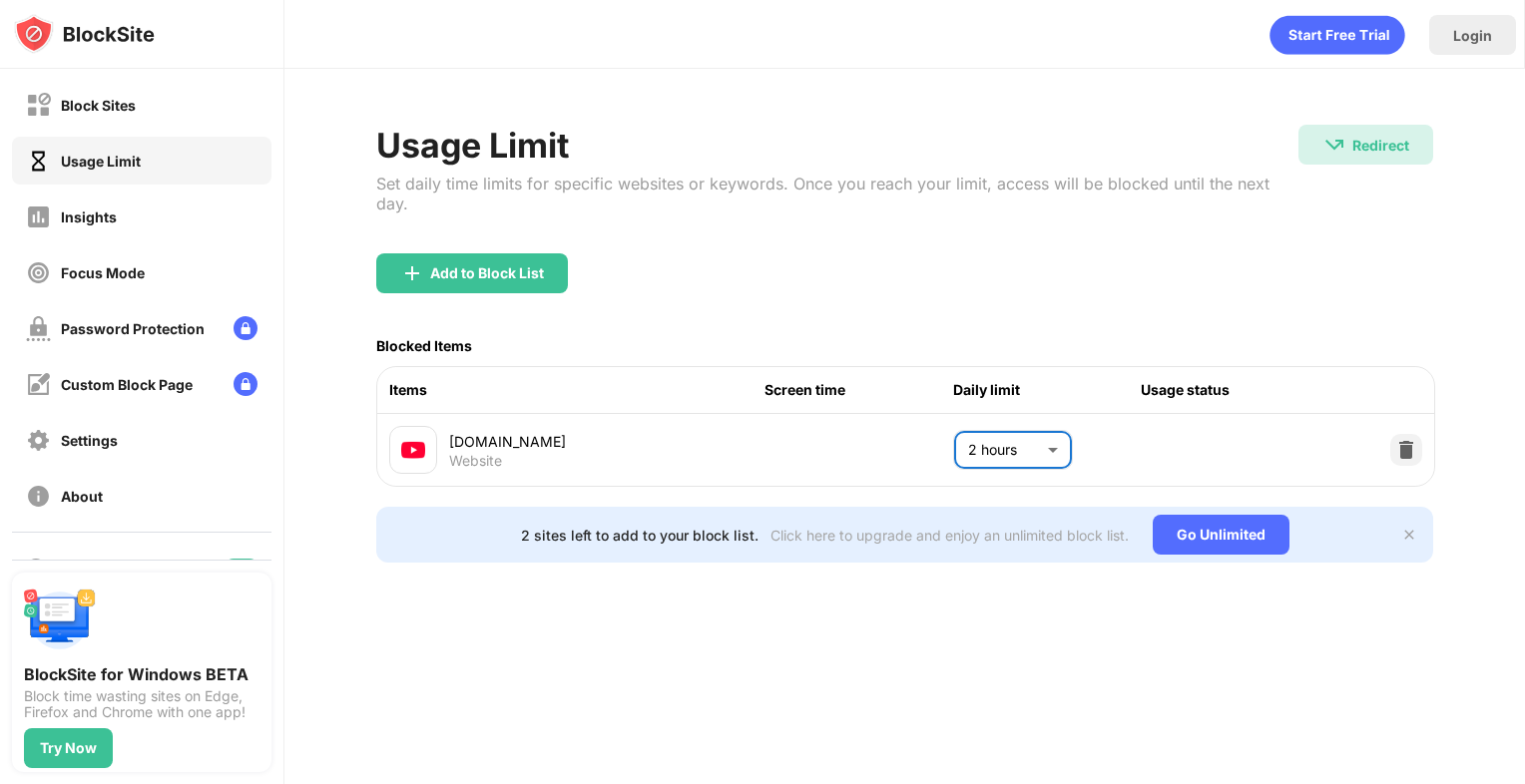 click on "Login Usage Limit Set daily time limits for specific websites or keywords. Once you reach your limit, access will be blocked until the next day. Redirect Redirect to [DOMAIN_NAME][URL] Add to Block List Blocked Items Items Screen time Daily limit Usage status [DOMAIN_NAME] Website 2 hours *** ​ 2 sites left to add to your block list. Click here to upgrade and enjoy an unlimited block list. Go Unlimited" at bounding box center [904, 392] 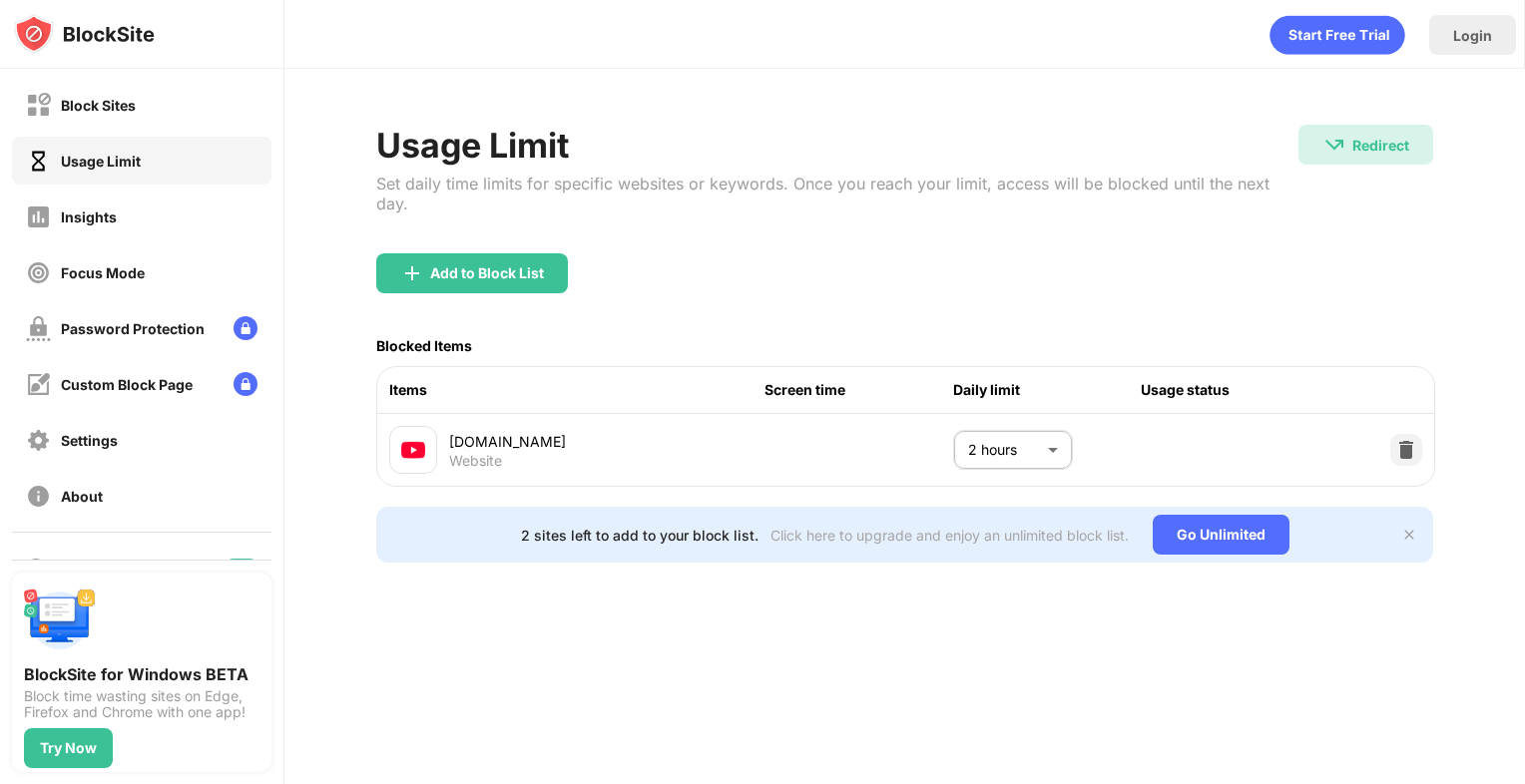click on "Set daily time limits for specific websites or keywords. Once you reach your limit, access will be blocked until the next day." at bounding box center [837, 194] 